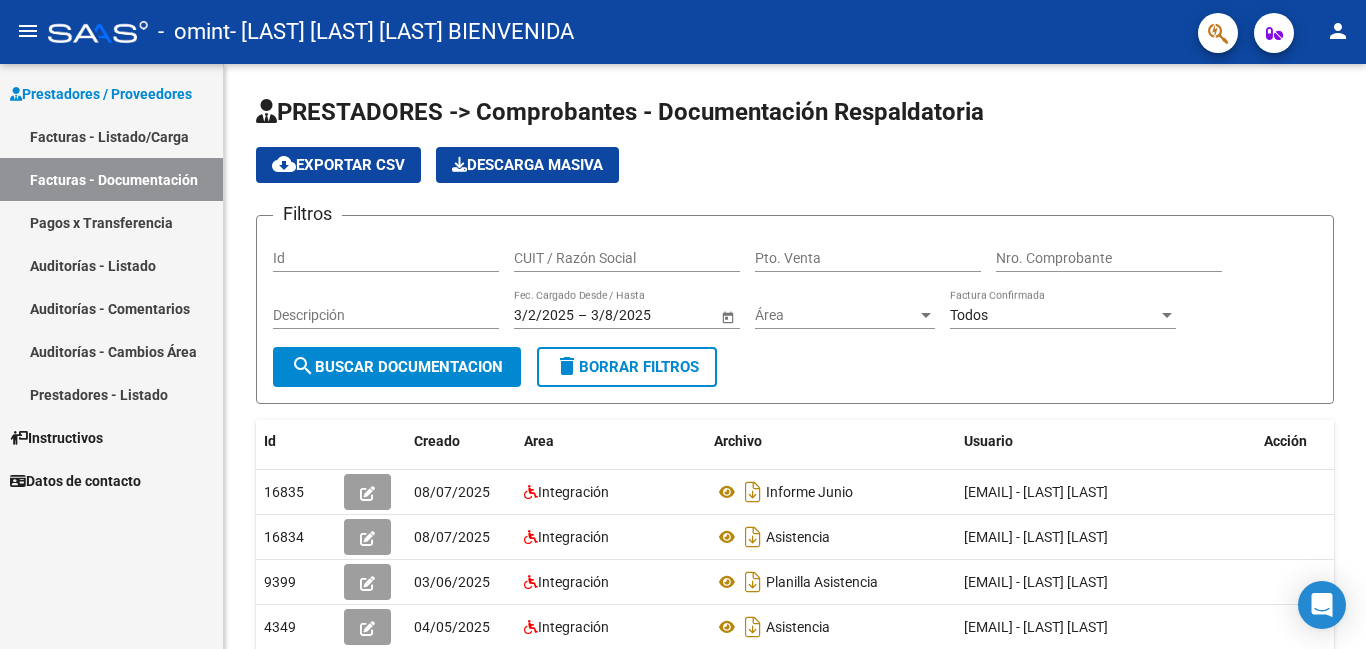 scroll, scrollTop: 0, scrollLeft: 0, axis: both 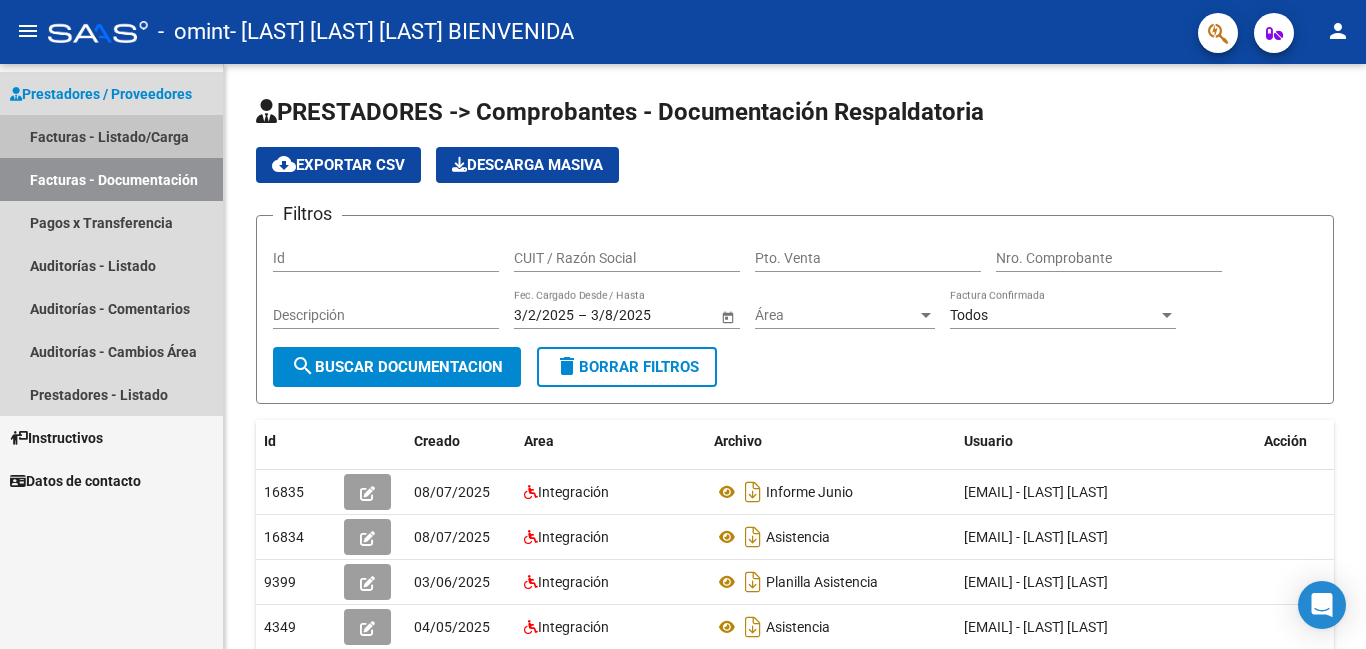 click on "Facturas - Listado/Carga" at bounding box center [111, 136] 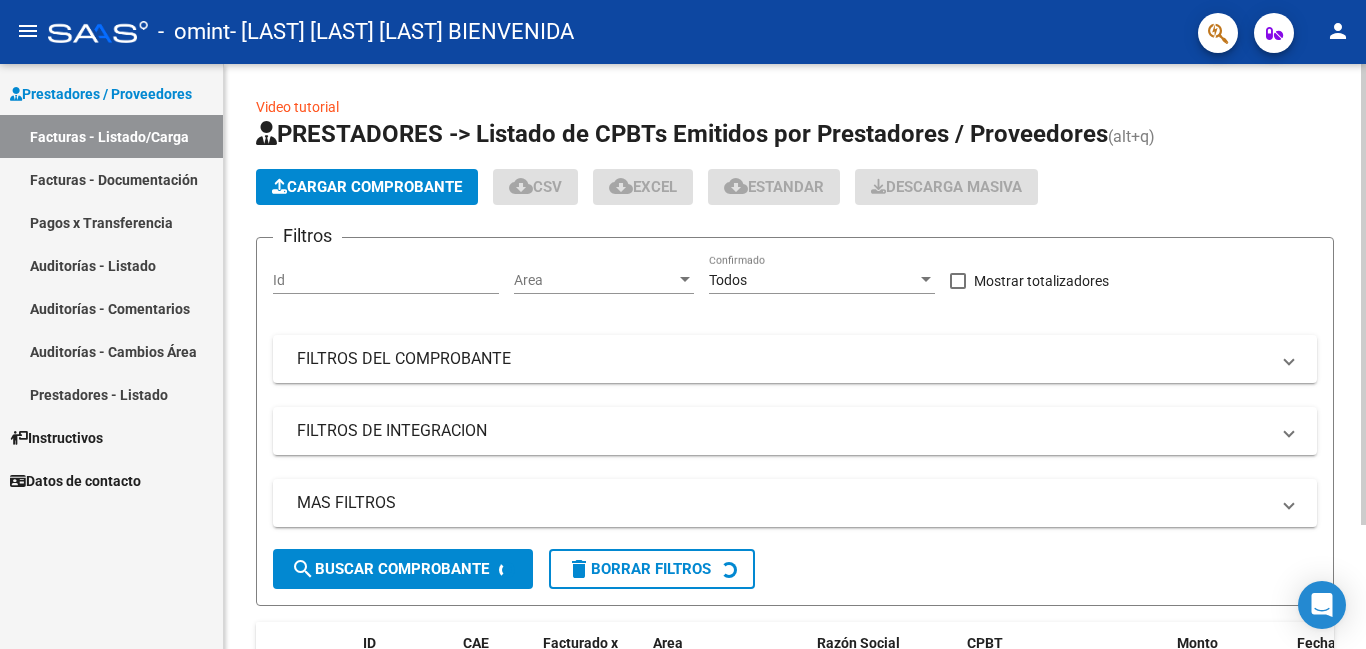 click on "Cargar Comprobante" 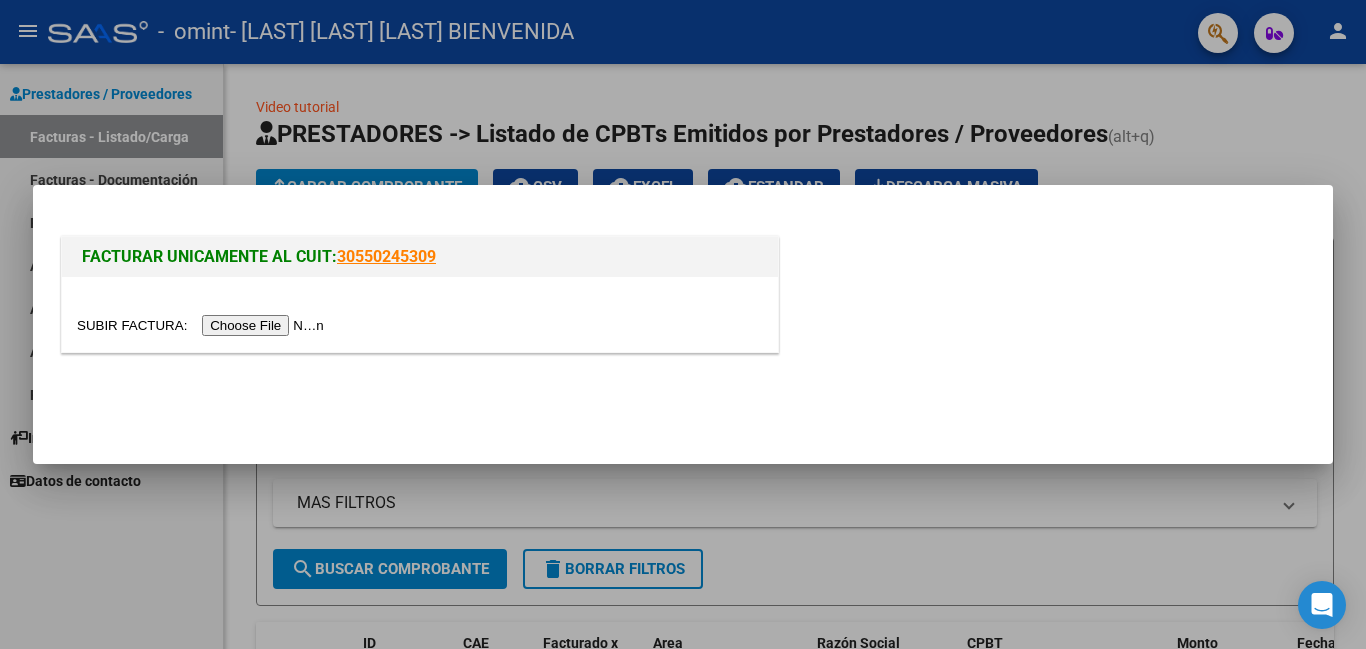 click at bounding box center [203, 325] 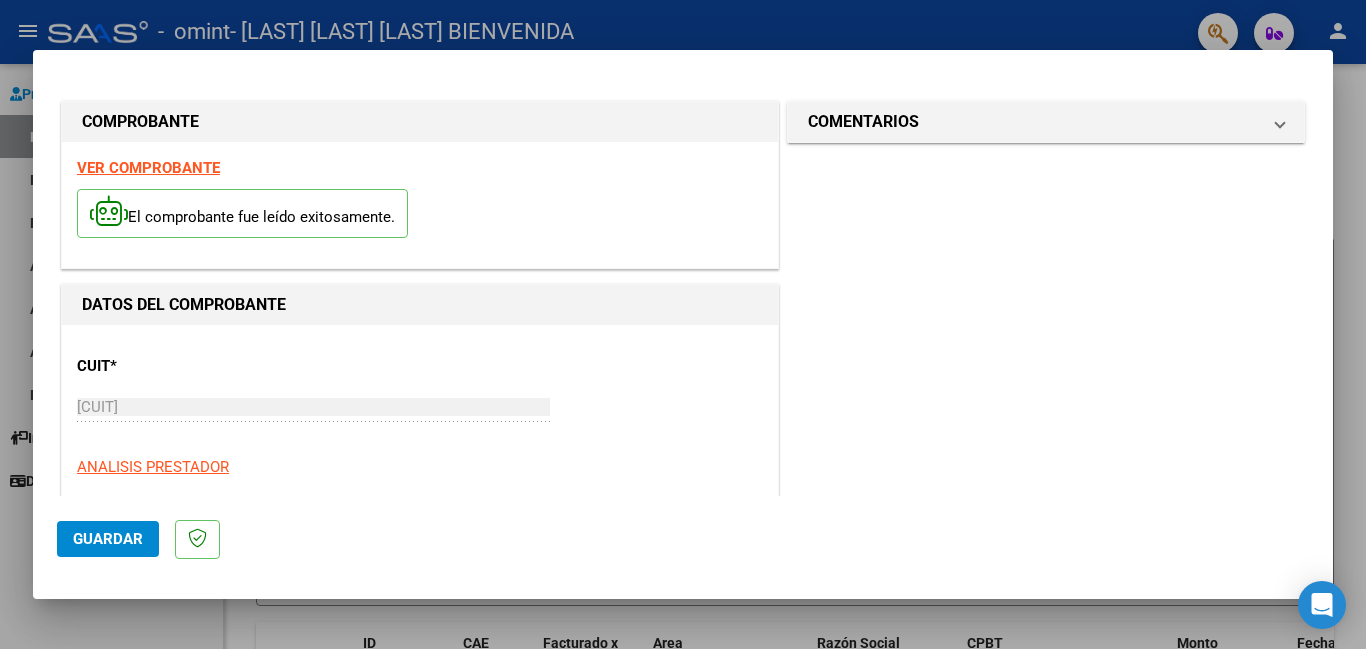 scroll, scrollTop: 27, scrollLeft: 0, axis: vertical 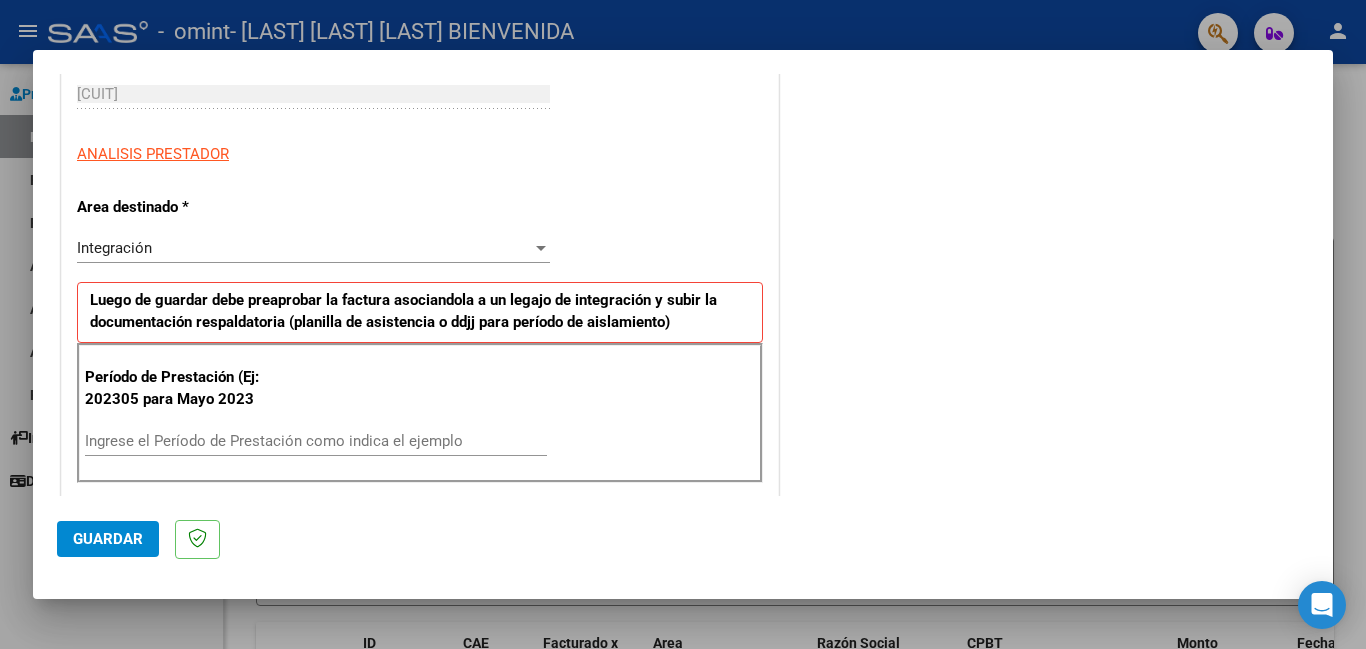 click on "Integración" at bounding box center (304, 248) 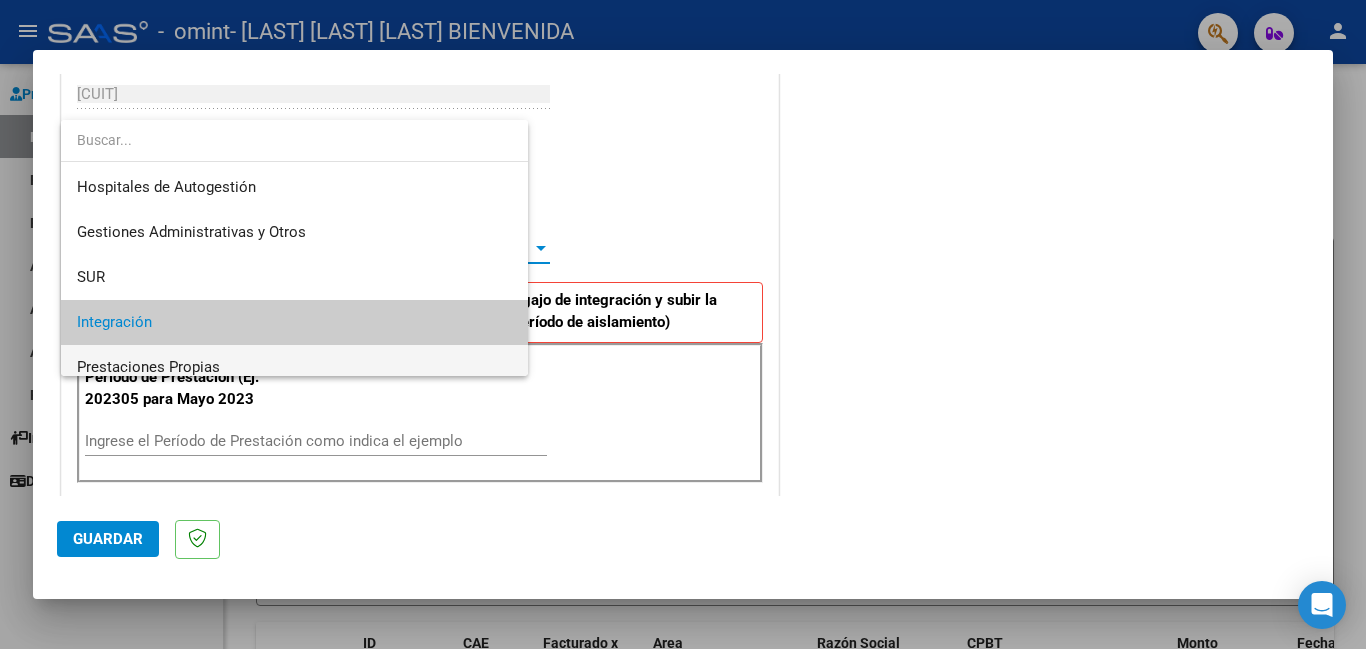 scroll, scrollTop: 75, scrollLeft: 0, axis: vertical 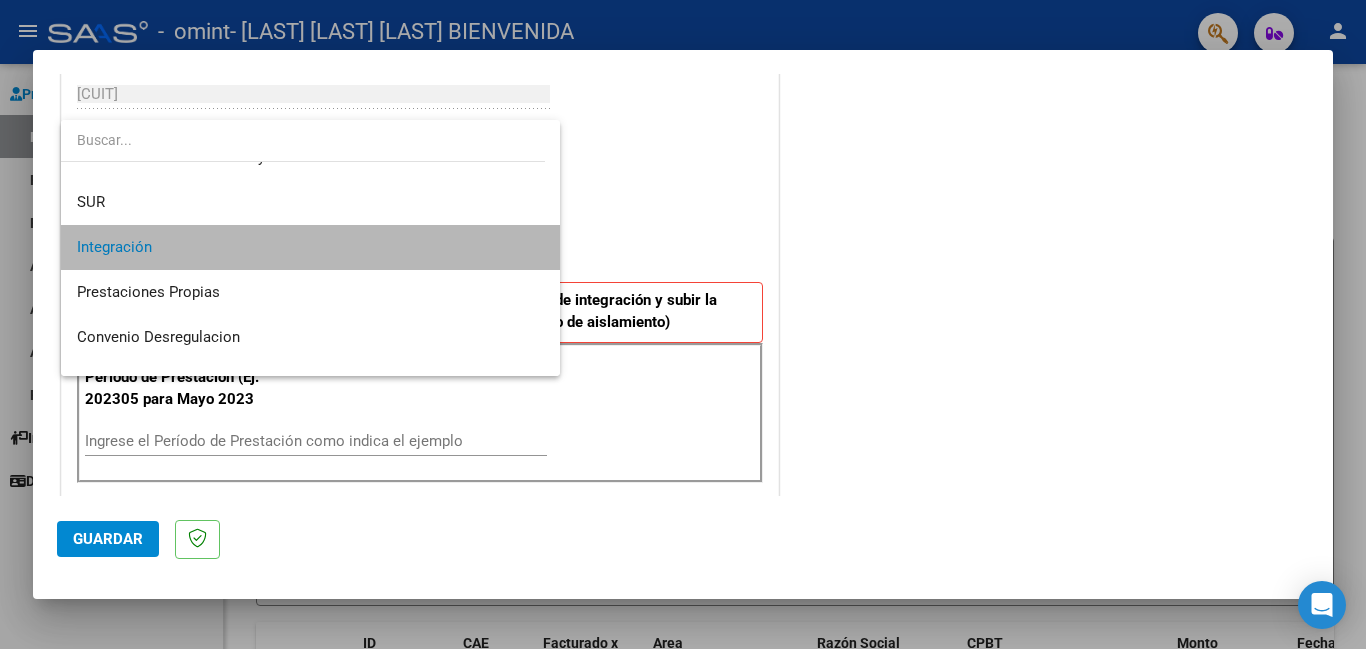 click on "Integración" at bounding box center [310, 247] 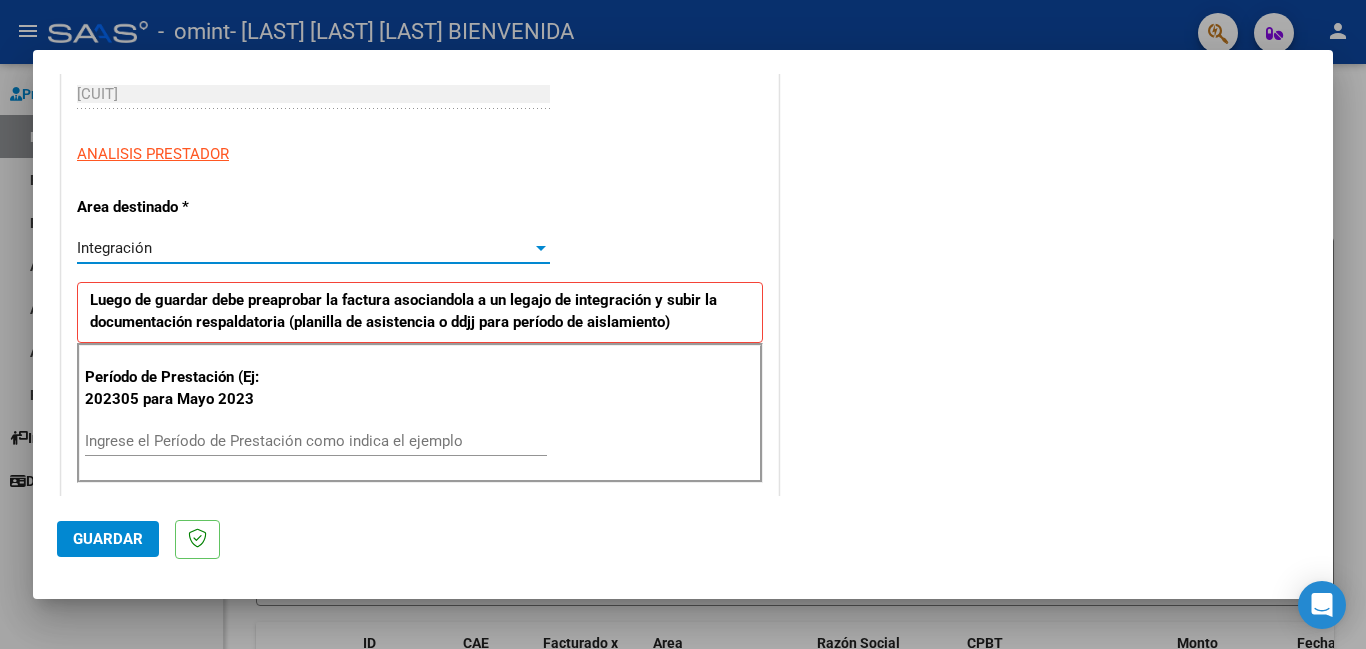 click on "Ingrese el Período de Prestación como indica el ejemplo" at bounding box center [316, 441] 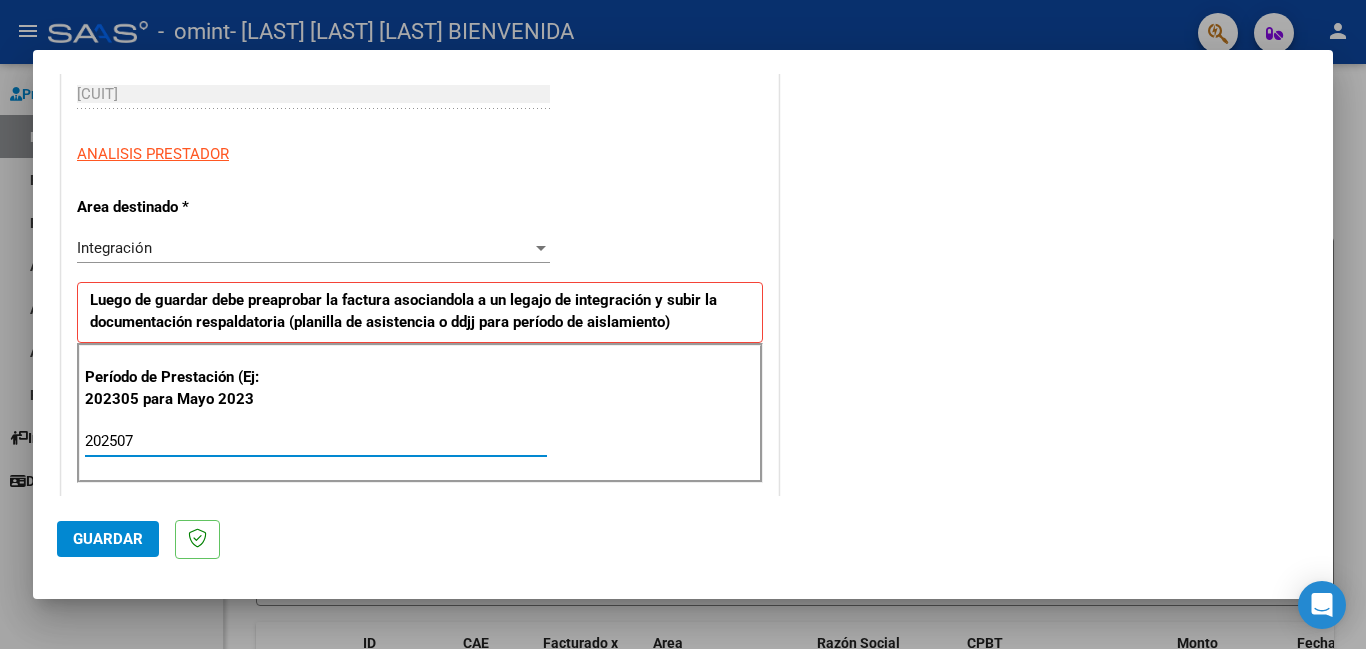 type on "202507" 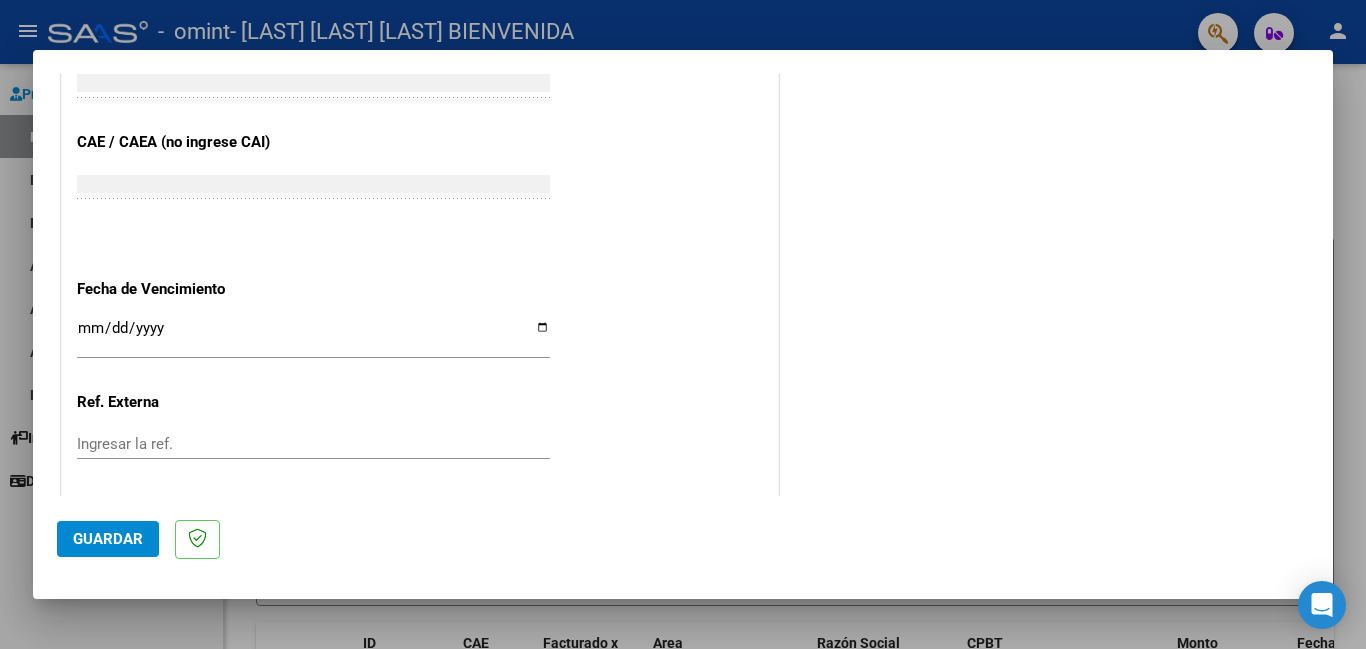 scroll, scrollTop: 1203, scrollLeft: 0, axis: vertical 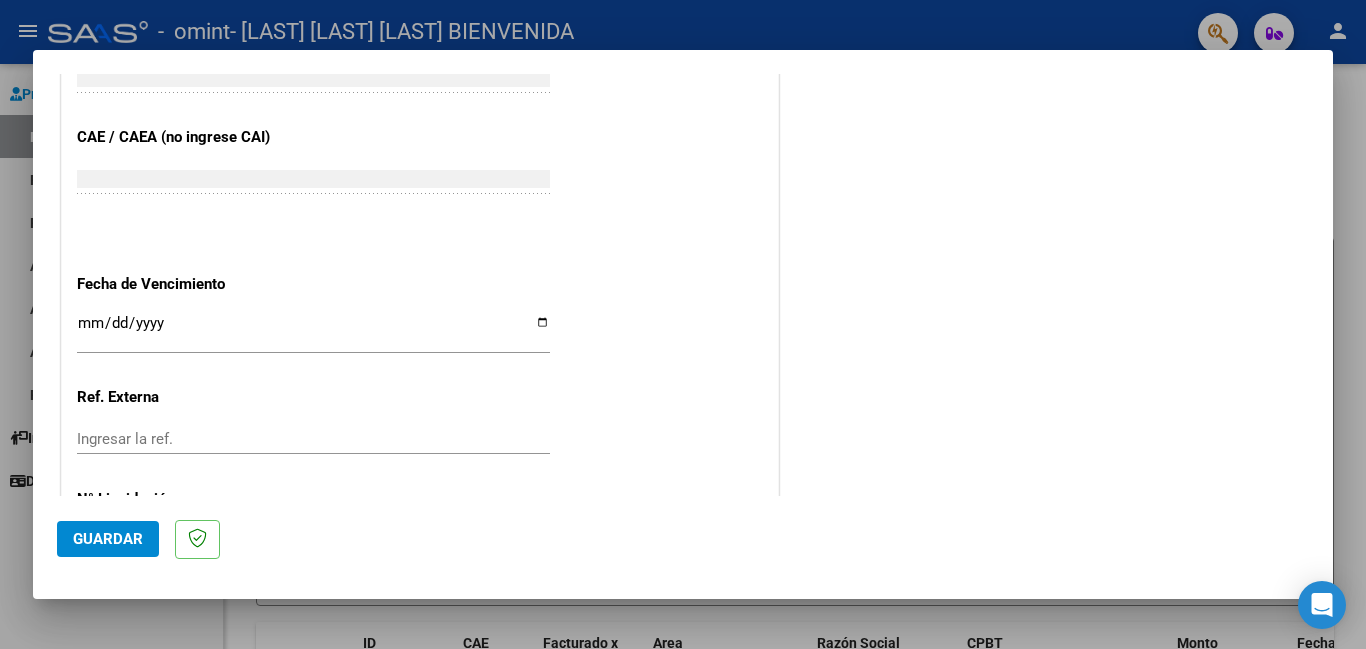 click on "Ingresar la fecha" at bounding box center (313, 331) 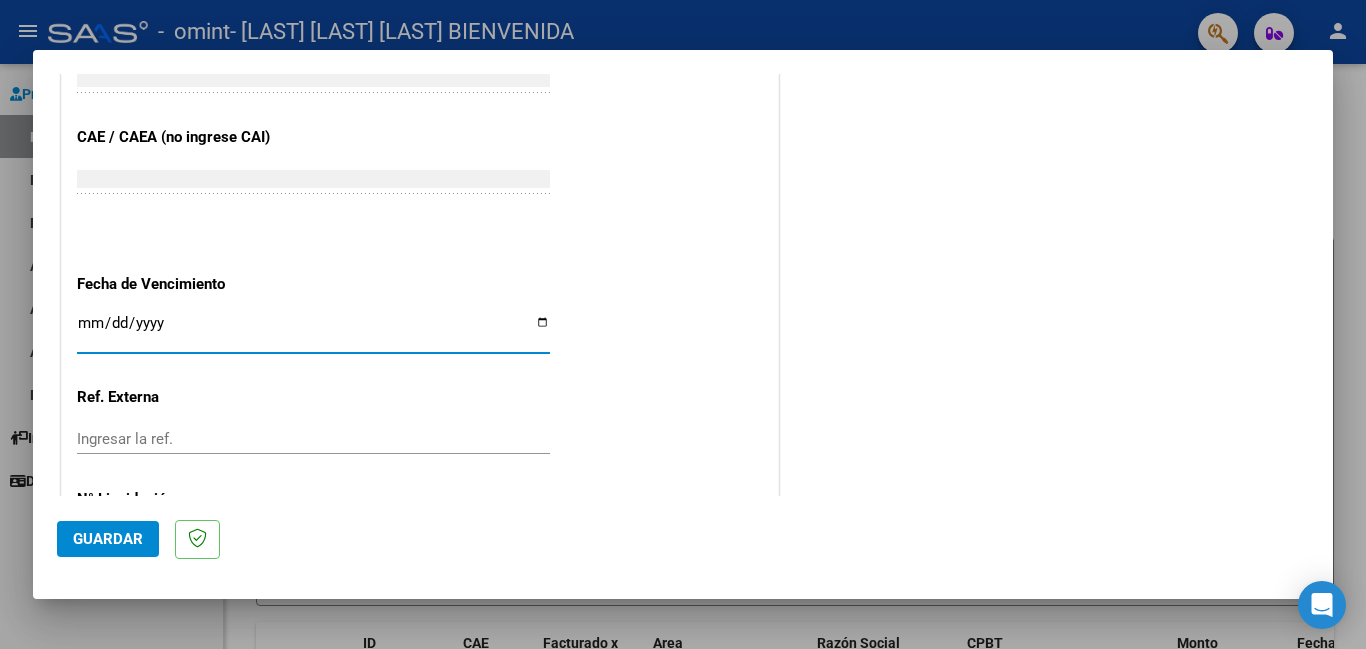 type on "2025-08-13" 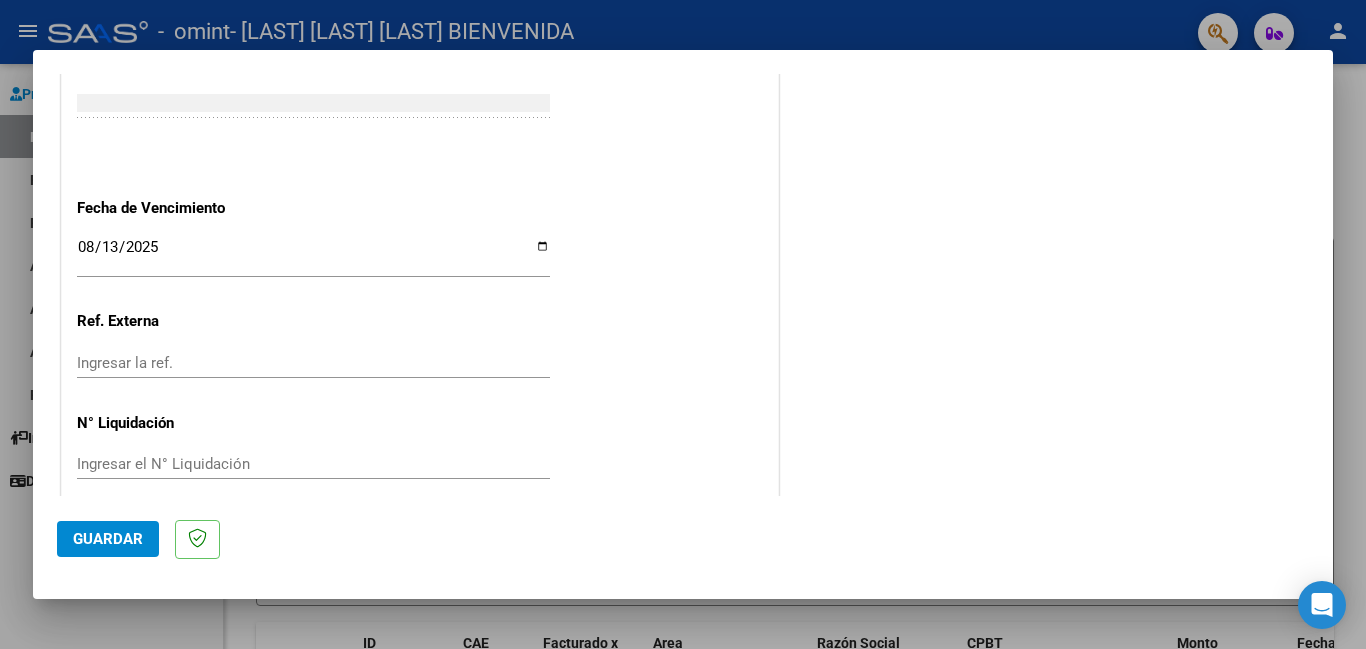 scroll, scrollTop: 1301, scrollLeft: 0, axis: vertical 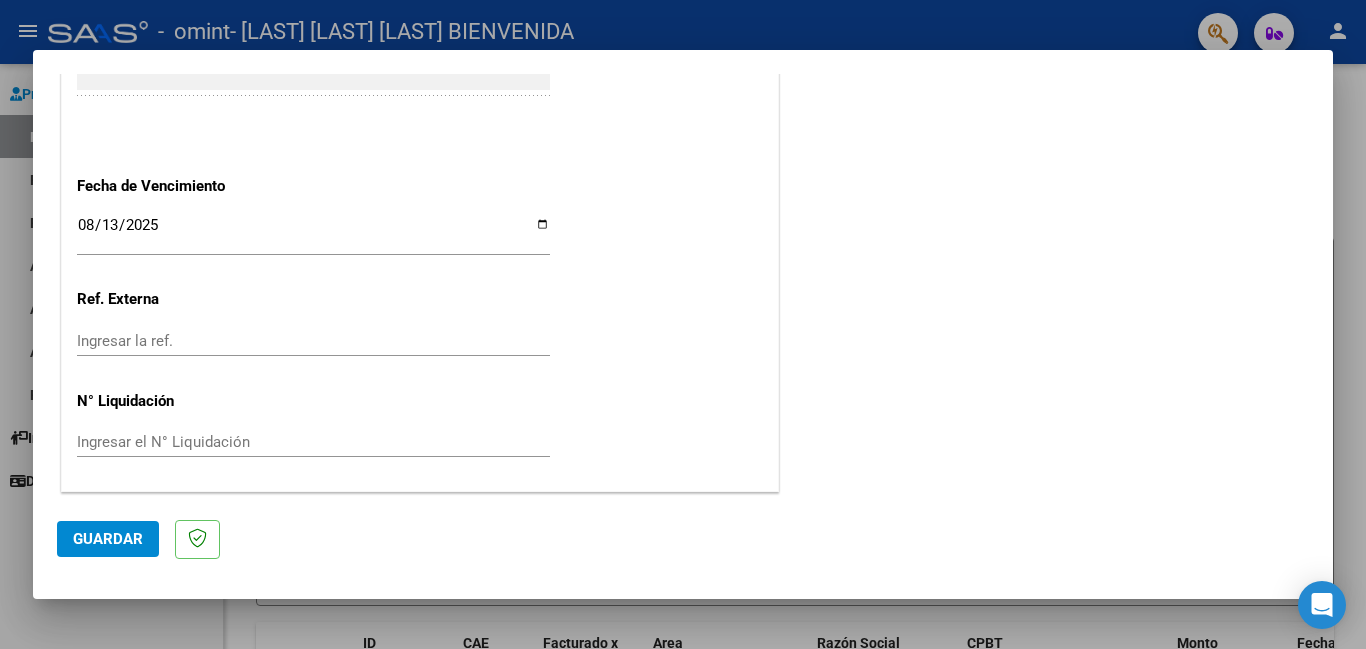 click on "Guardar" 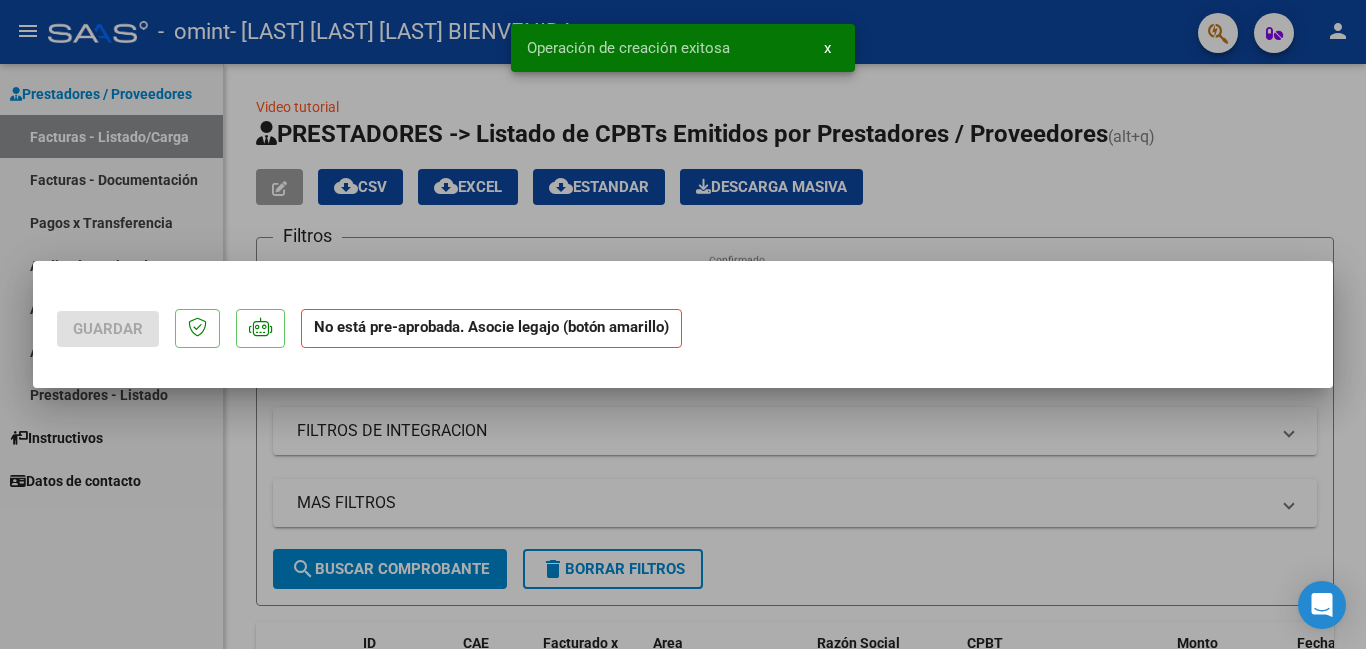 scroll, scrollTop: 0, scrollLeft: 0, axis: both 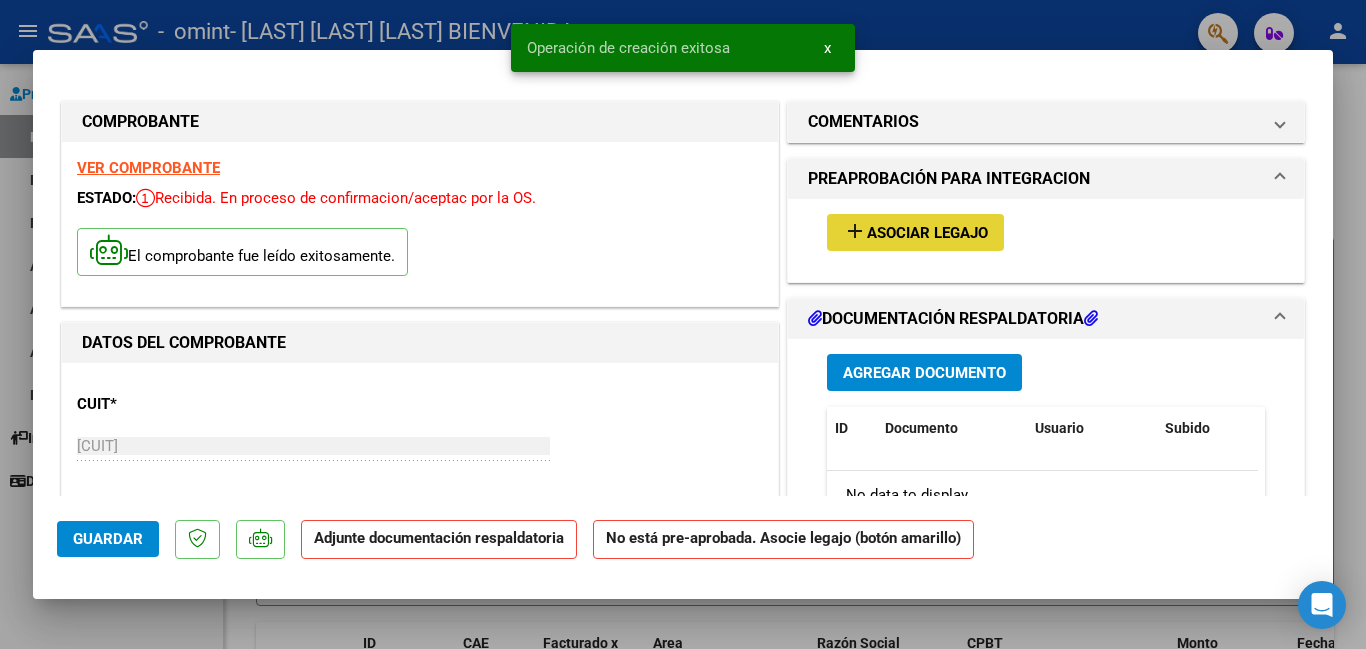 click on "Asociar Legajo" at bounding box center [927, 233] 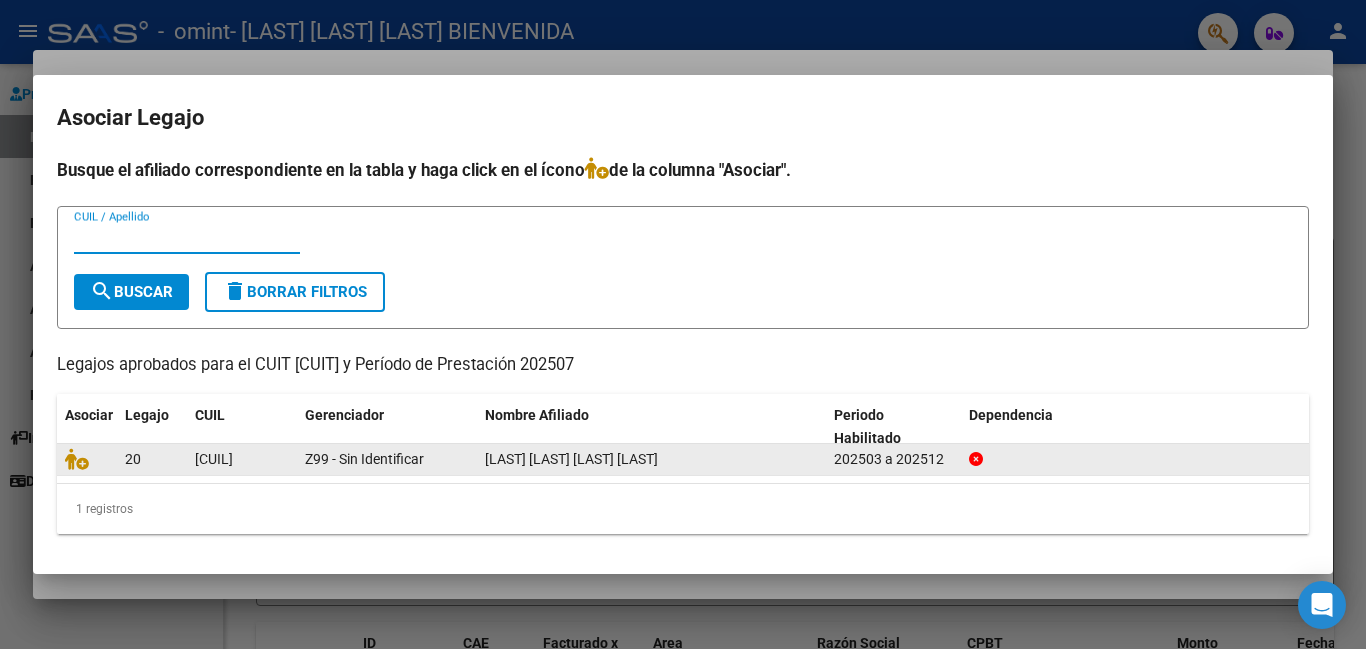 click on "[CUIL]" 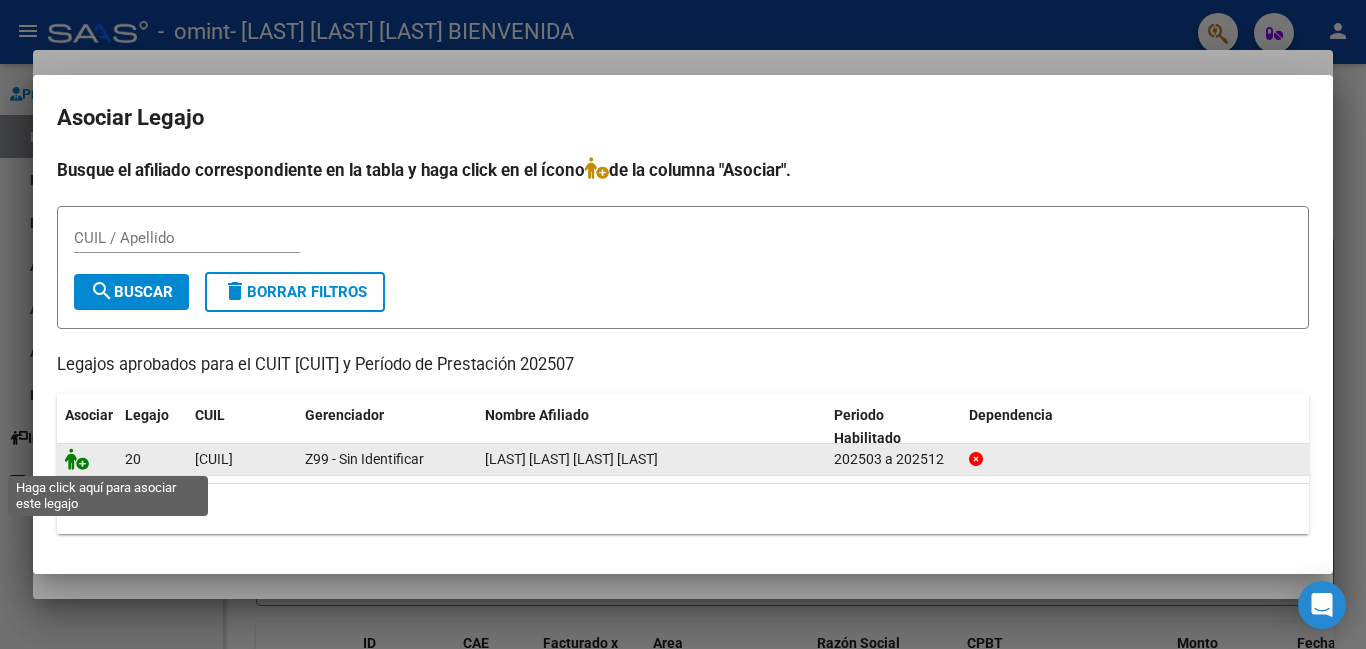 click 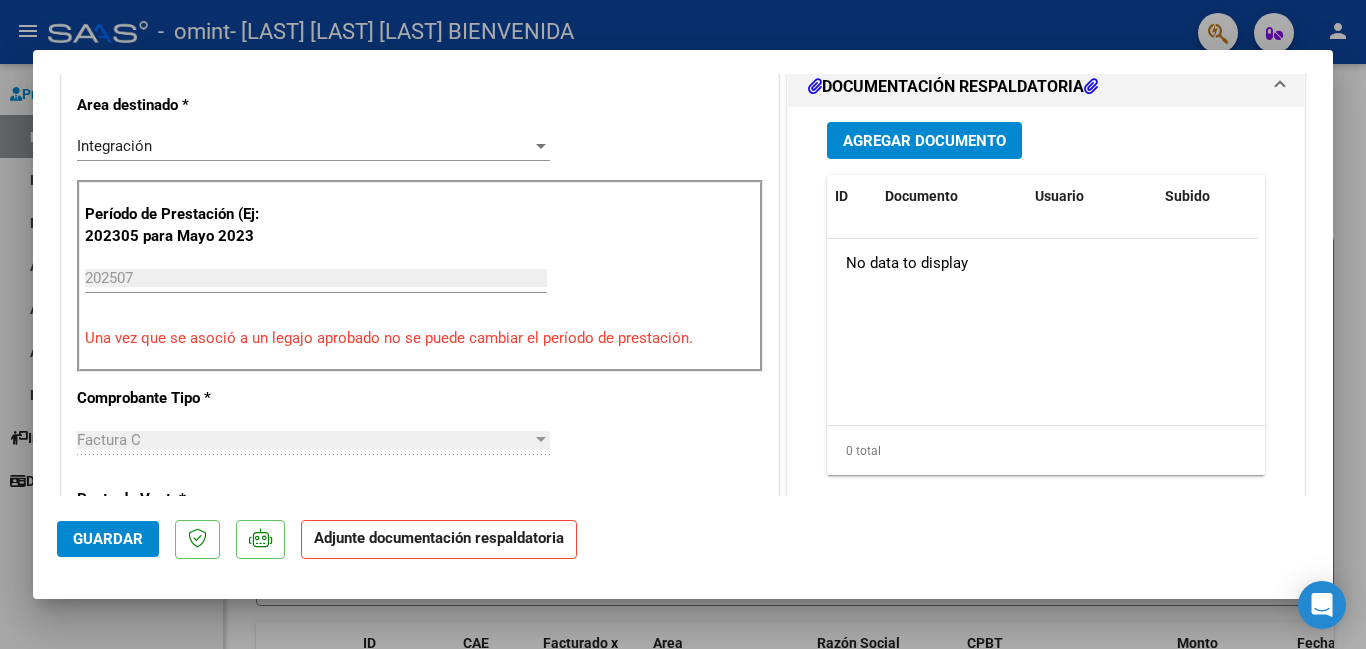 scroll, scrollTop: 431, scrollLeft: 0, axis: vertical 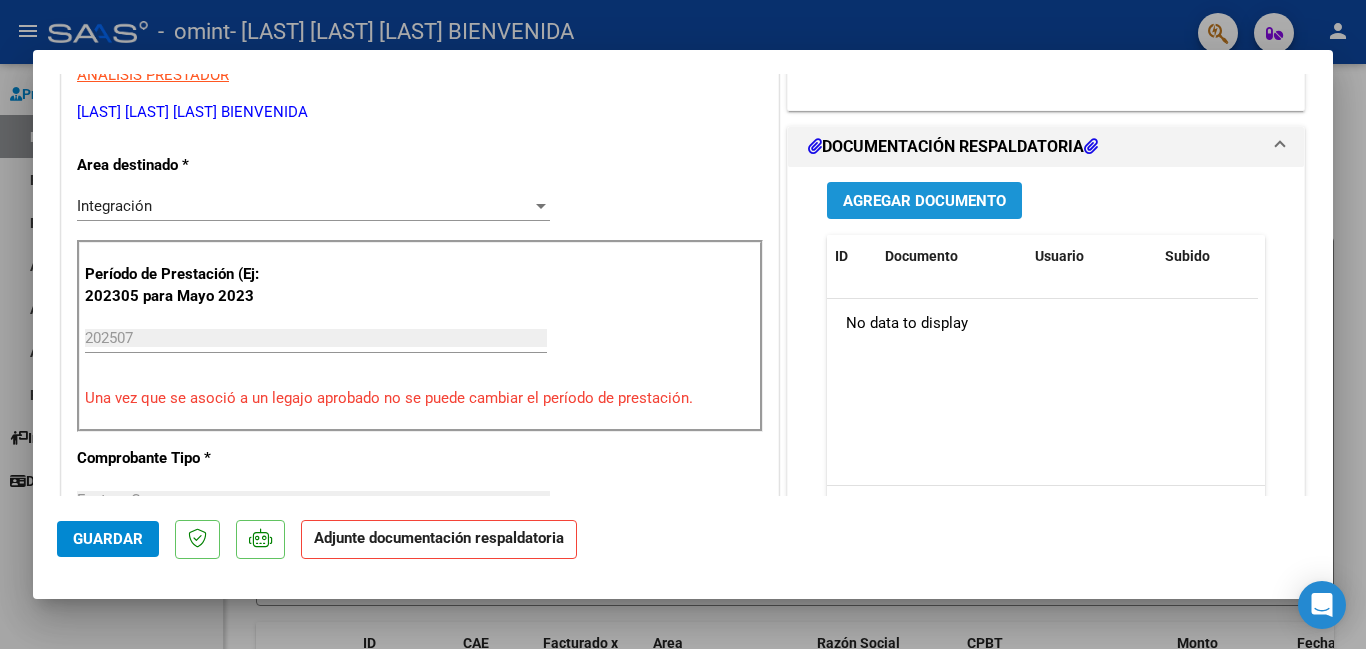 click on "Agregar Documento" at bounding box center (924, 201) 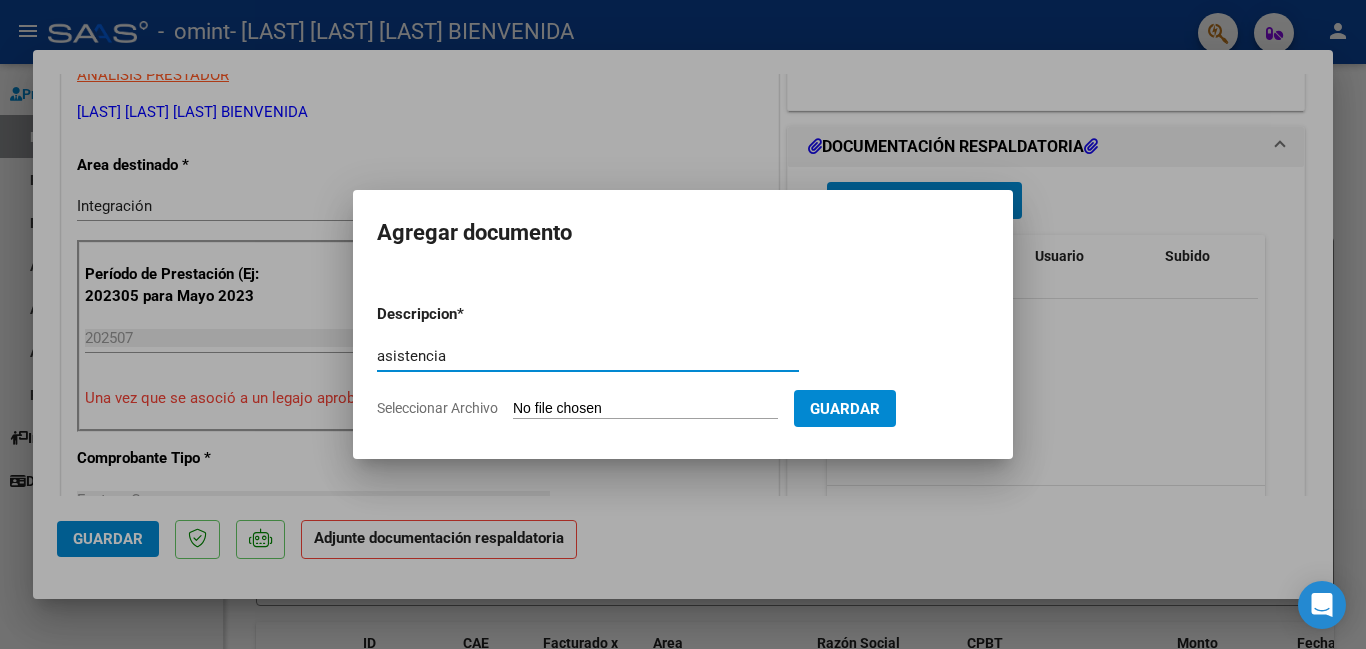 type on "asistencia" 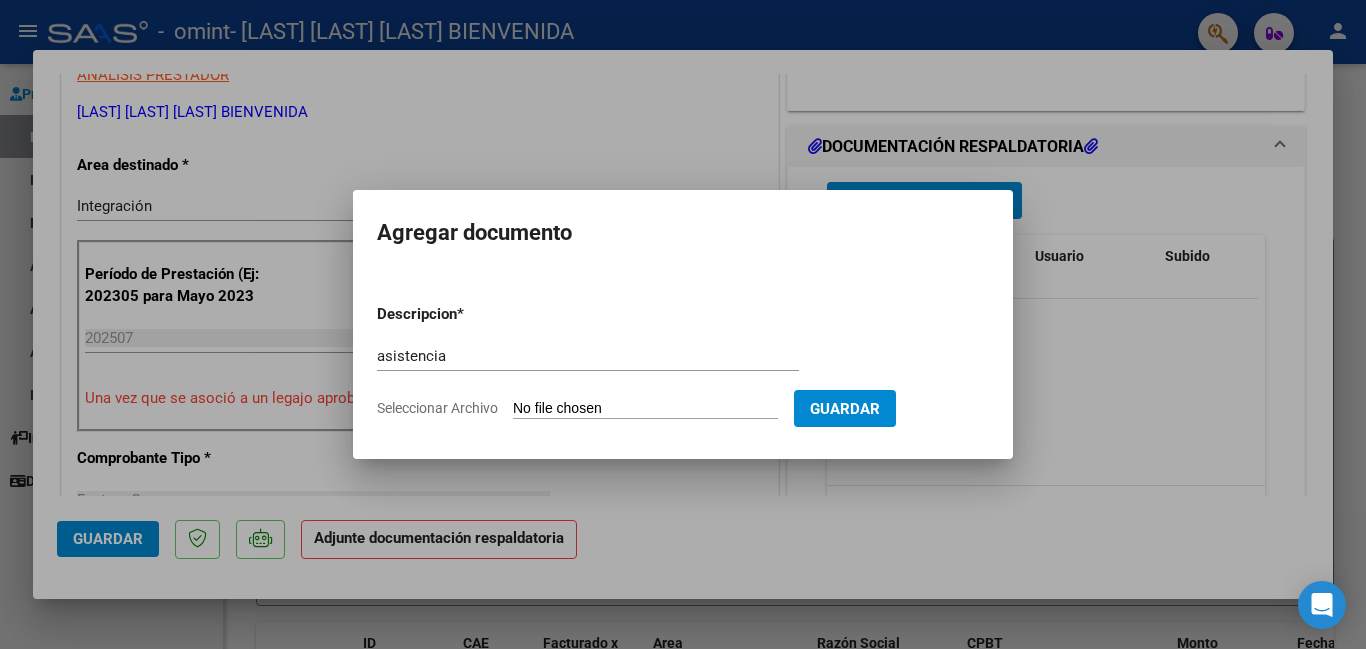 click on "Seleccionar Archivo" at bounding box center [645, 409] 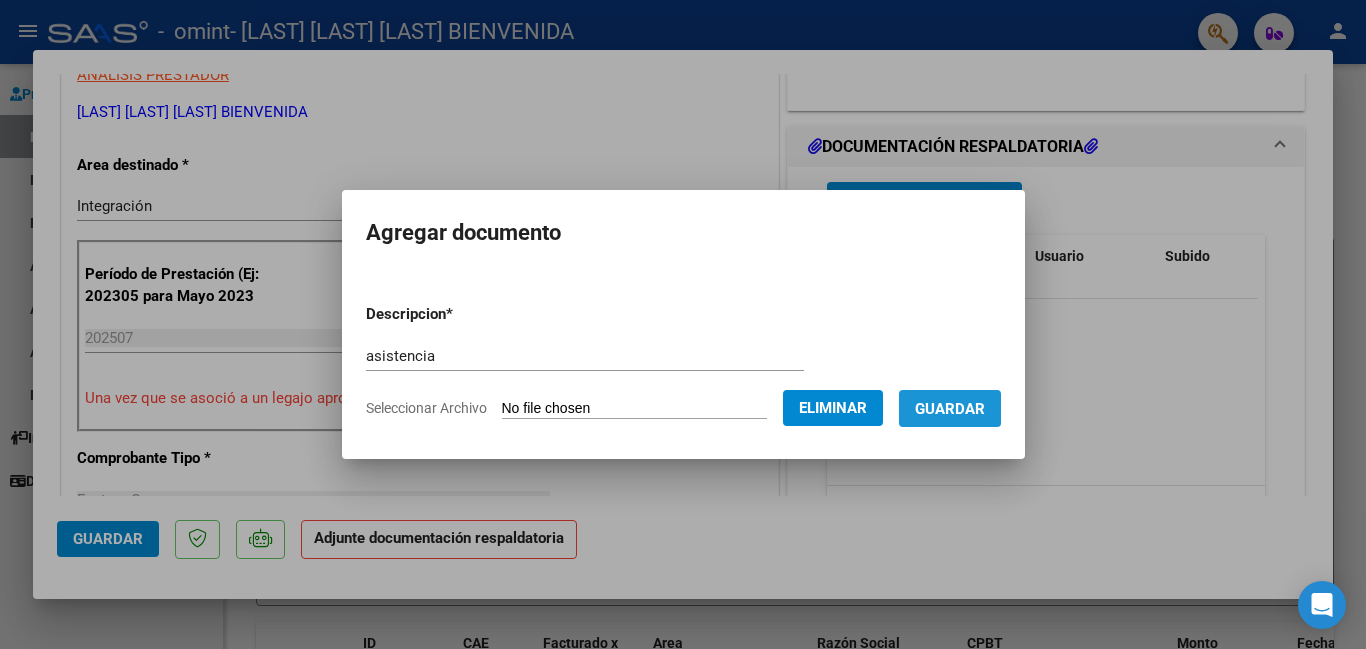 click on "Guardar" at bounding box center [950, 409] 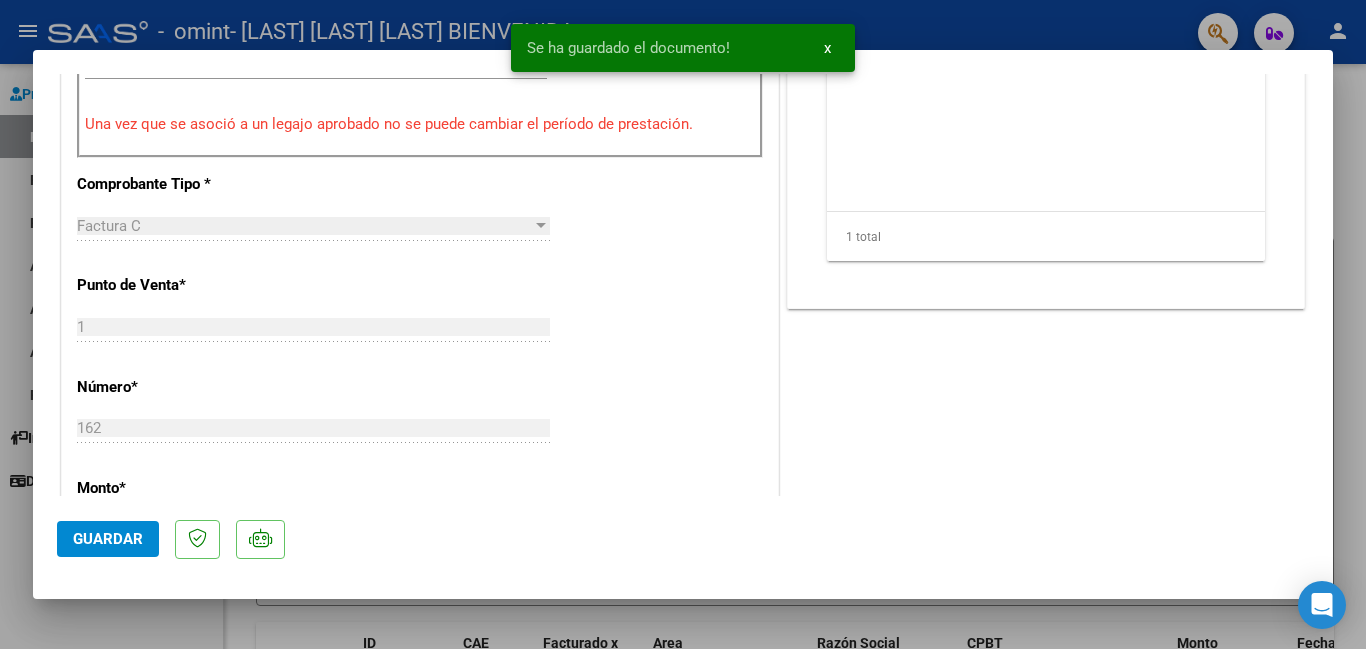 scroll, scrollTop: 756, scrollLeft: 0, axis: vertical 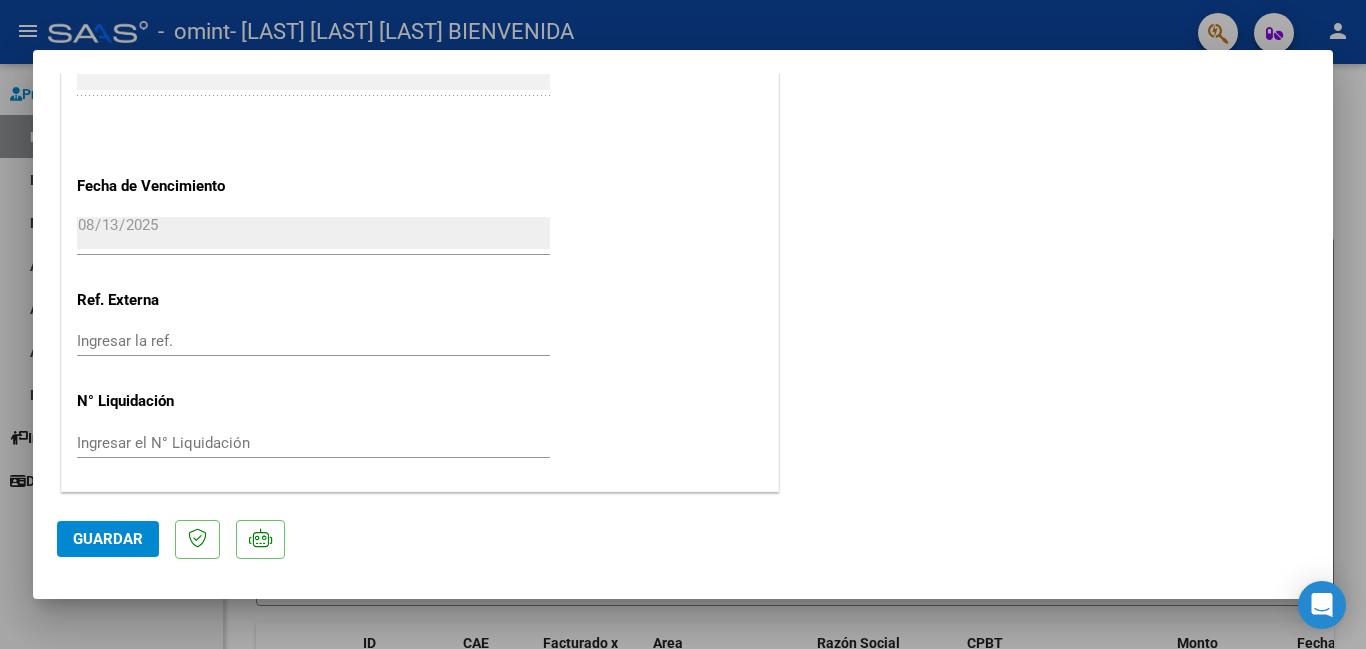 click on "Guardar" 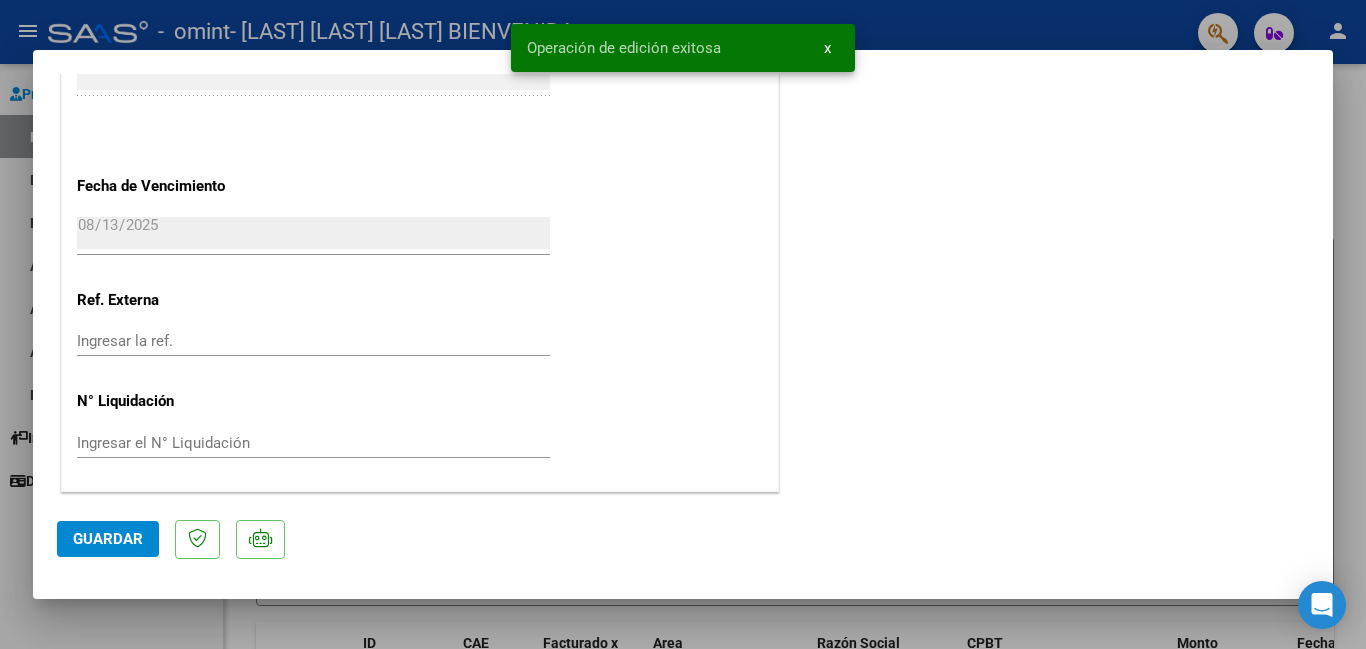 click on "COMENTARIOS Comentarios del Prestador / Gerenciador:  PREAPROBACIÓN PARA INTEGRACION  Legajo preaprobado para Período de Prestación:  202507 Ver Legajo Asociado  CUIL:  [CUIL]  Nombre y Apellido:  [LAST] [LAST] [LAST]  Período Desde:  202502  Período Hasta:  202512  Admite Dependencia:   NO  Comentario:  MAIE save  Quitar Legajo   DOCUMENTACIÓN RESPALDATORIA  Agregar Documento ID Documento Usuario Subido Acción 19188  Asistencia   [EMAIL] -   [LAST] [LAST]   [DATE]   1 total   1" at bounding box center (1046, -387) 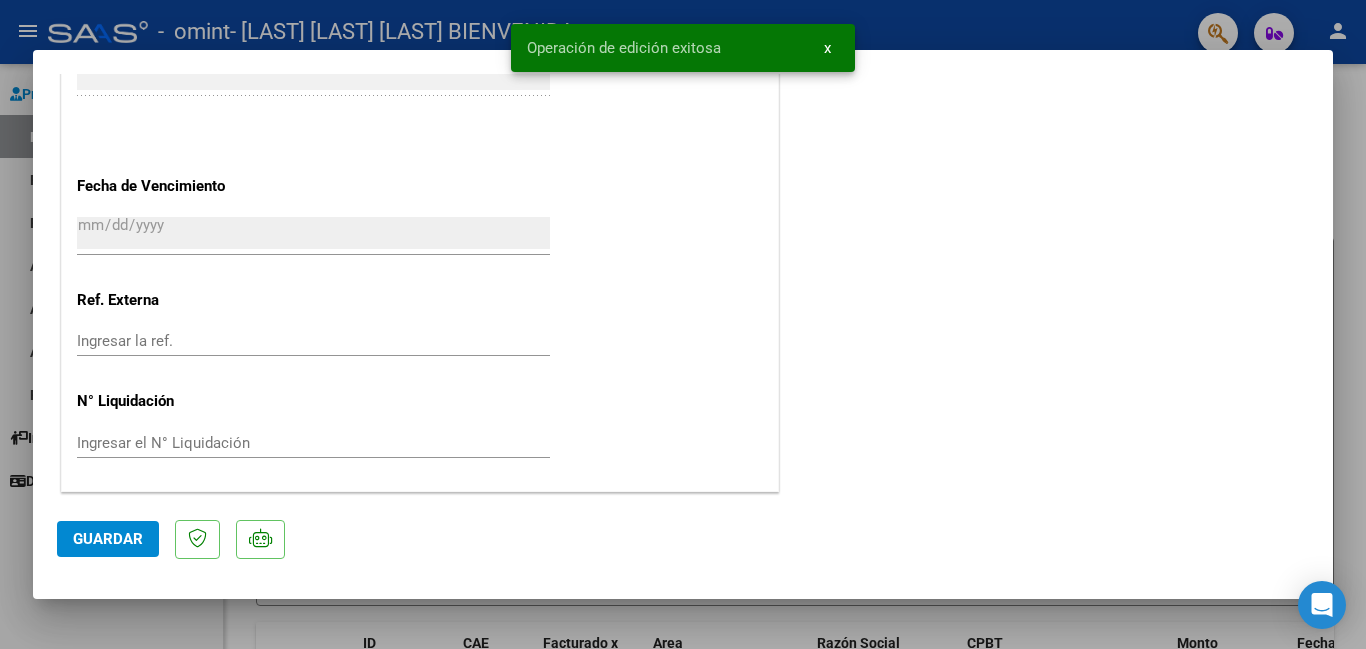 scroll, scrollTop: 1520, scrollLeft: 0, axis: vertical 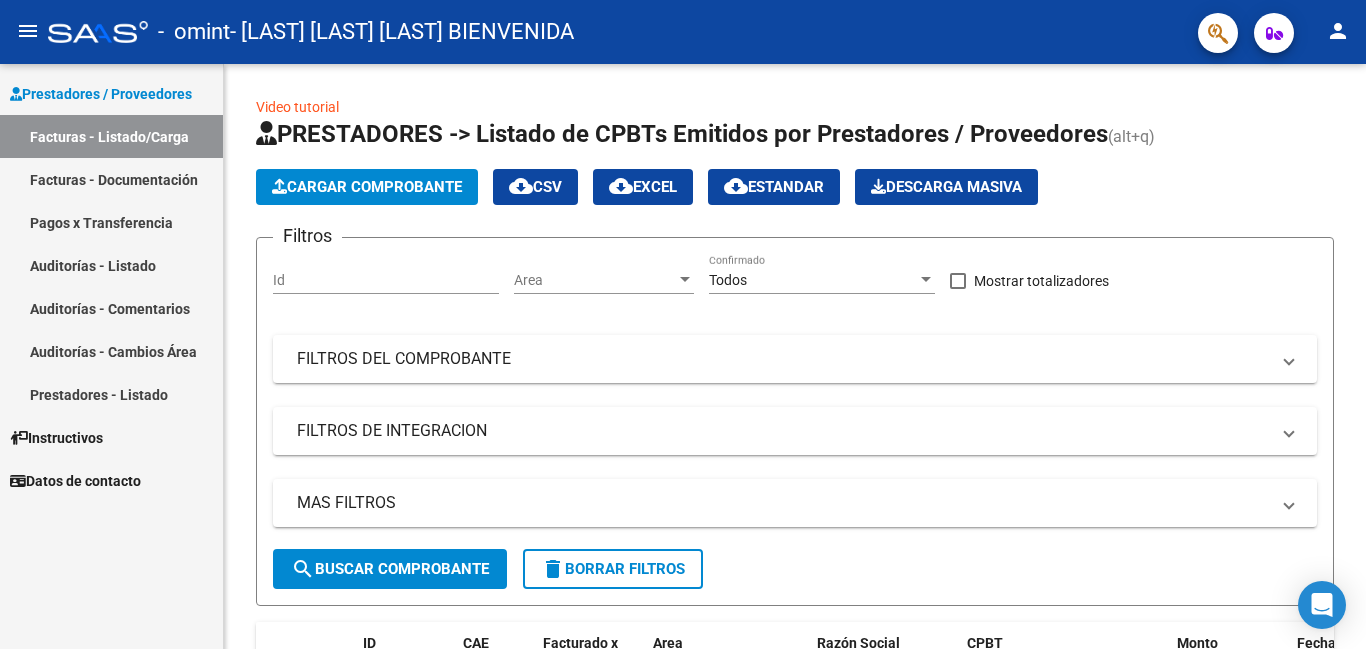 click on "Facturas - Documentación" at bounding box center (111, 179) 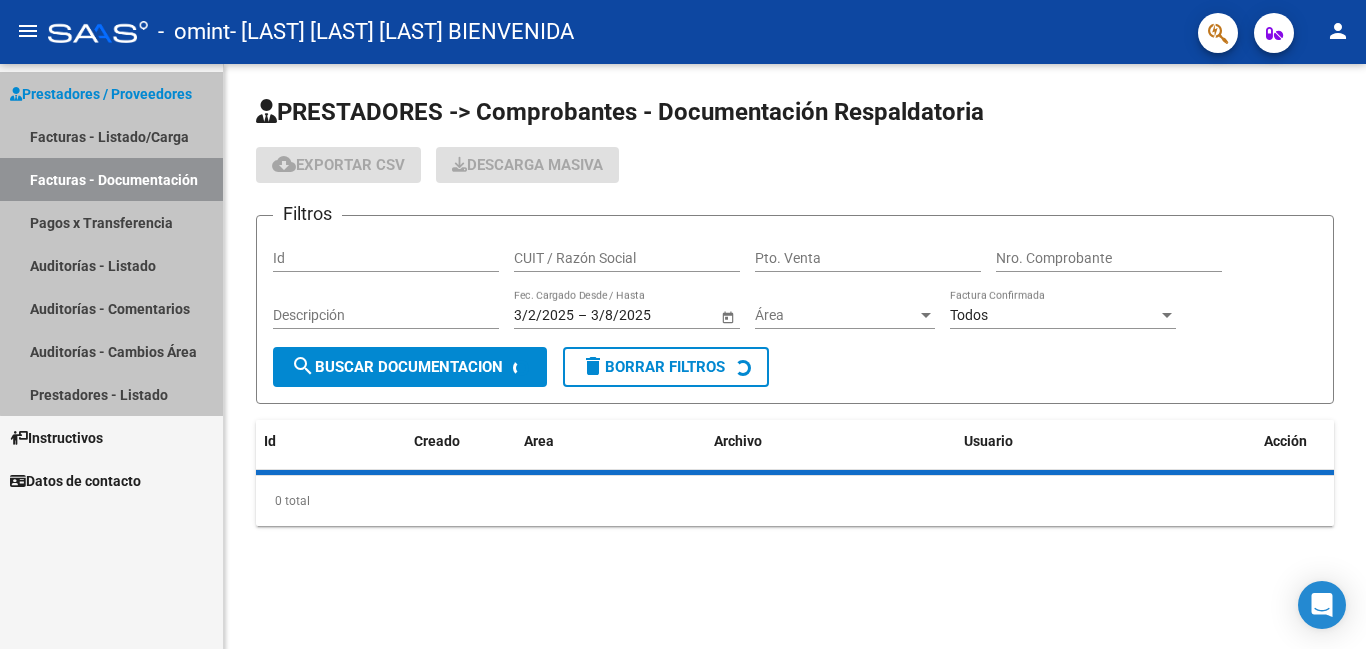 click on "Facturas - Documentación" at bounding box center (111, 179) 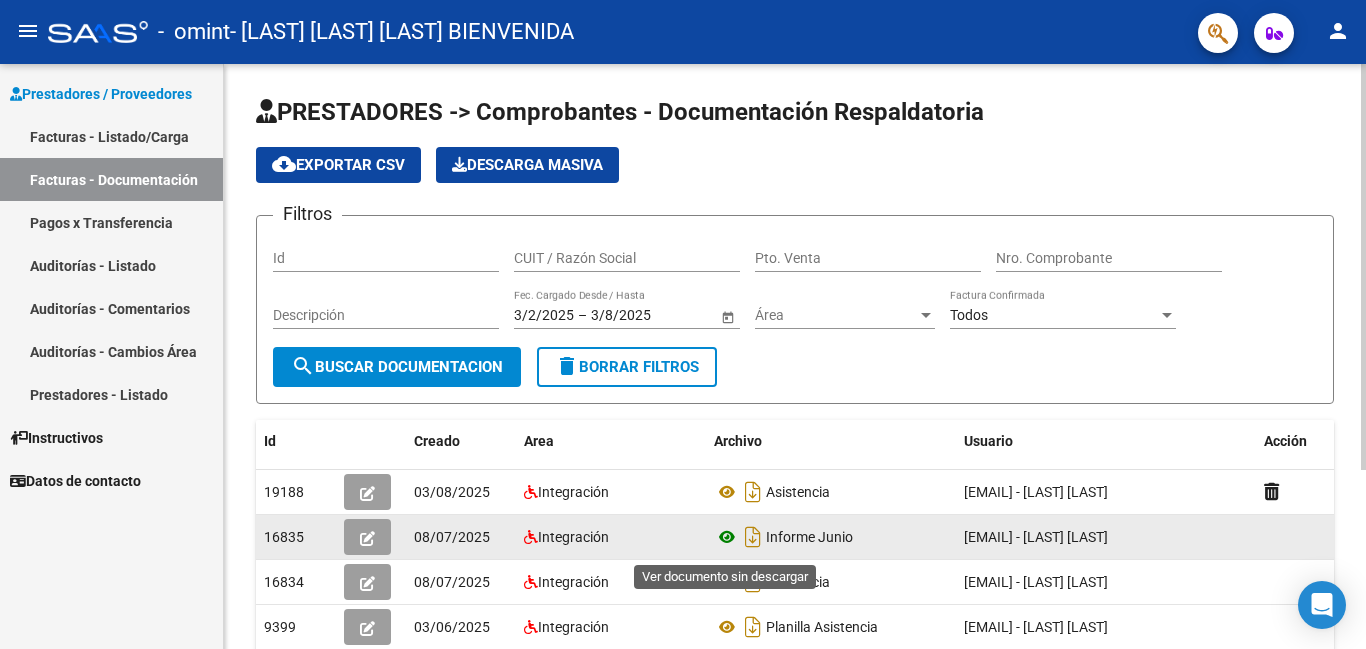 click 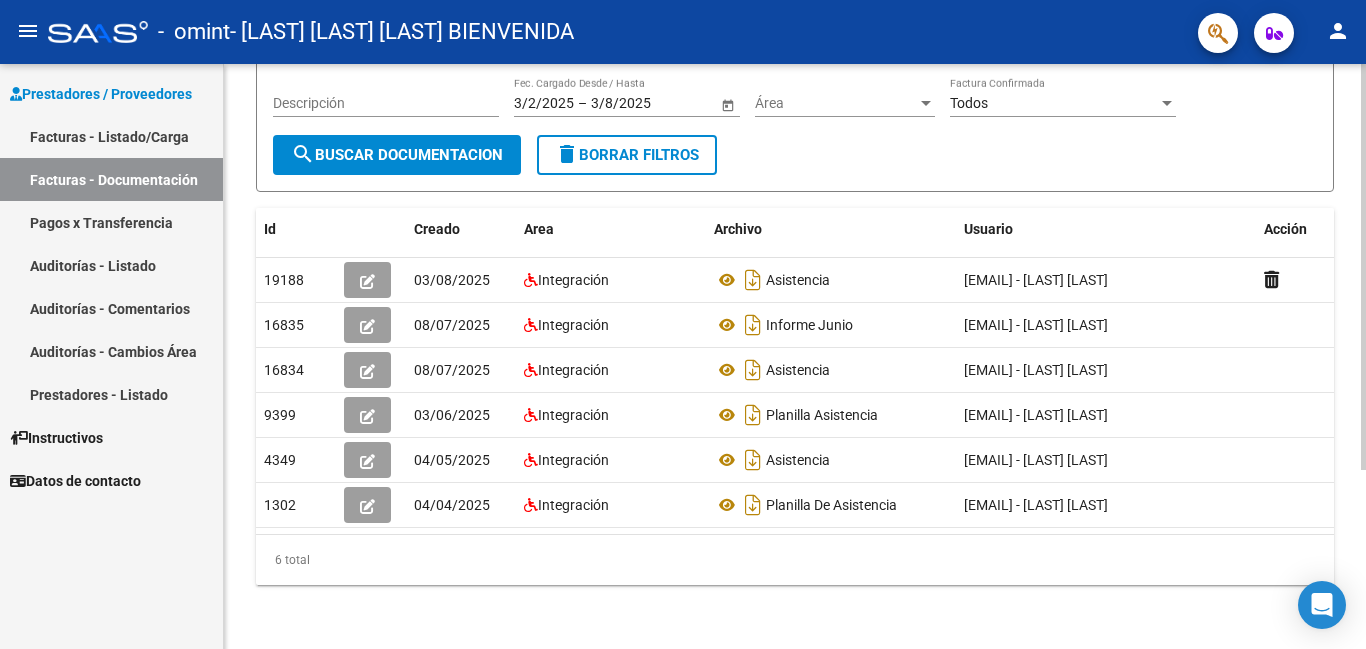 scroll, scrollTop: 218, scrollLeft: 0, axis: vertical 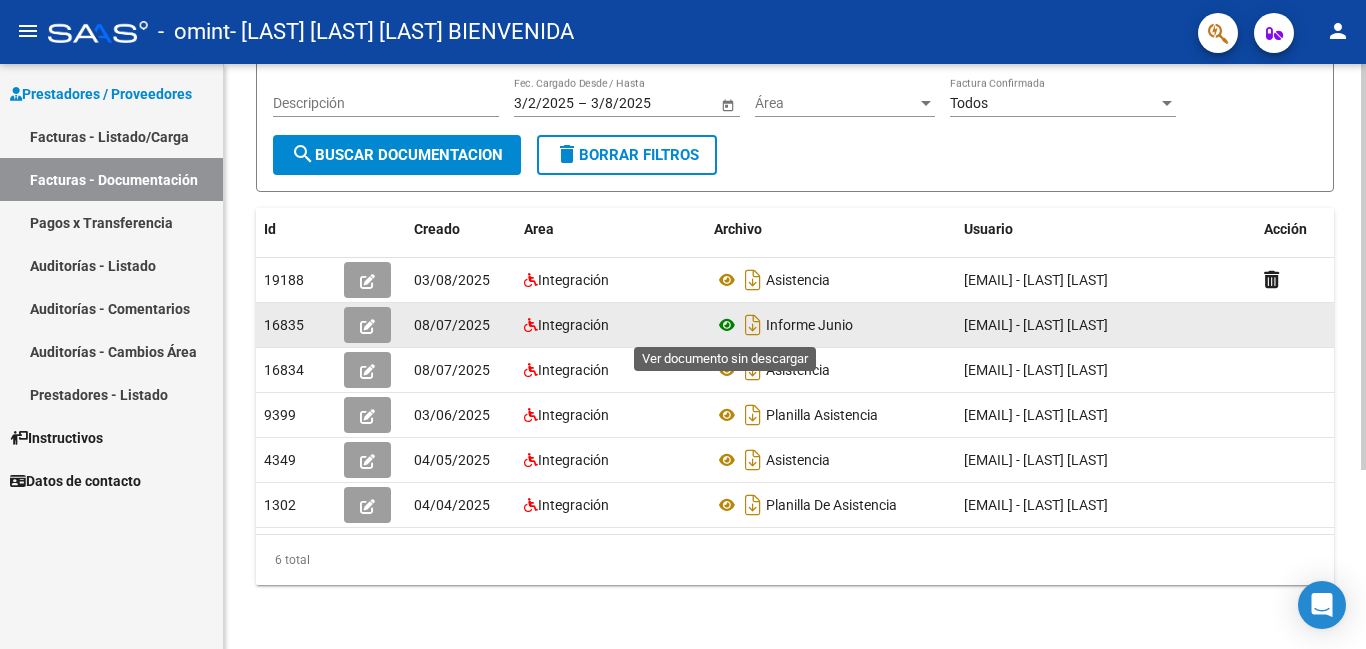 click 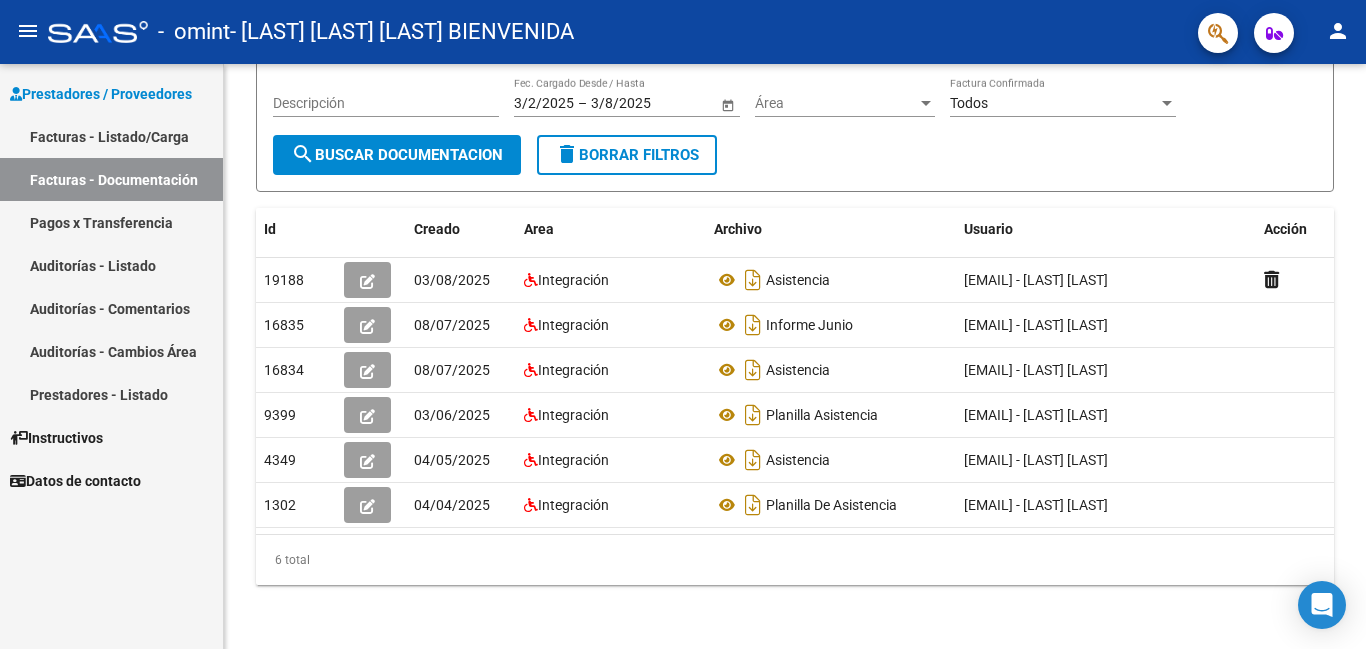 click on "Pagos x Transferencia" at bounding box center [111, 222] 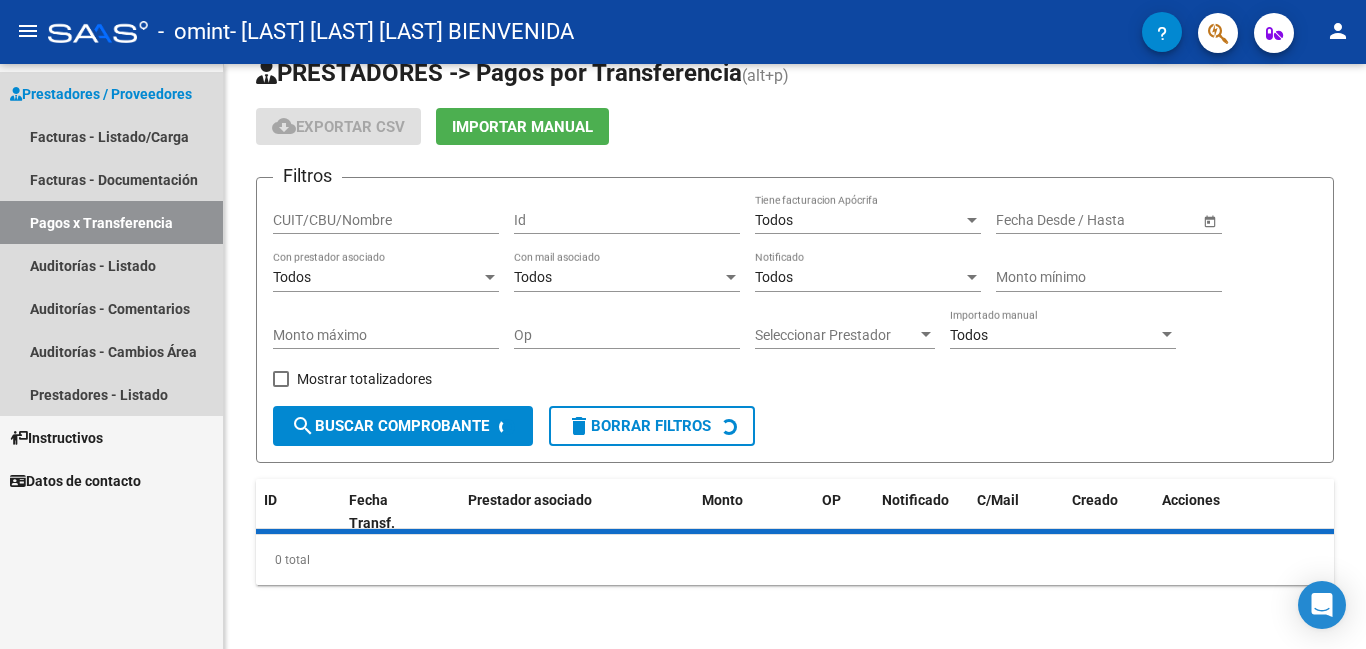 scroll, scrollTop: 0, scrollLeft: 0, axis: both 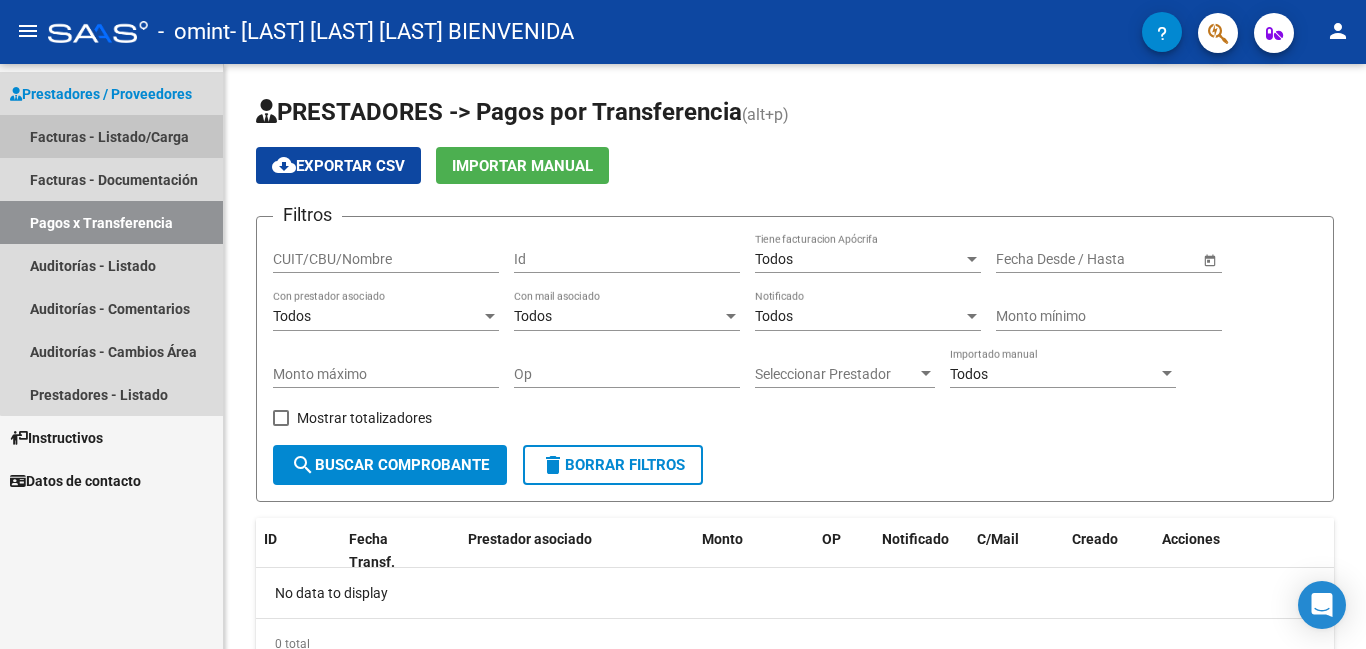 click on "Facturas - Listado/Carga" at bounding box center [111, 136] 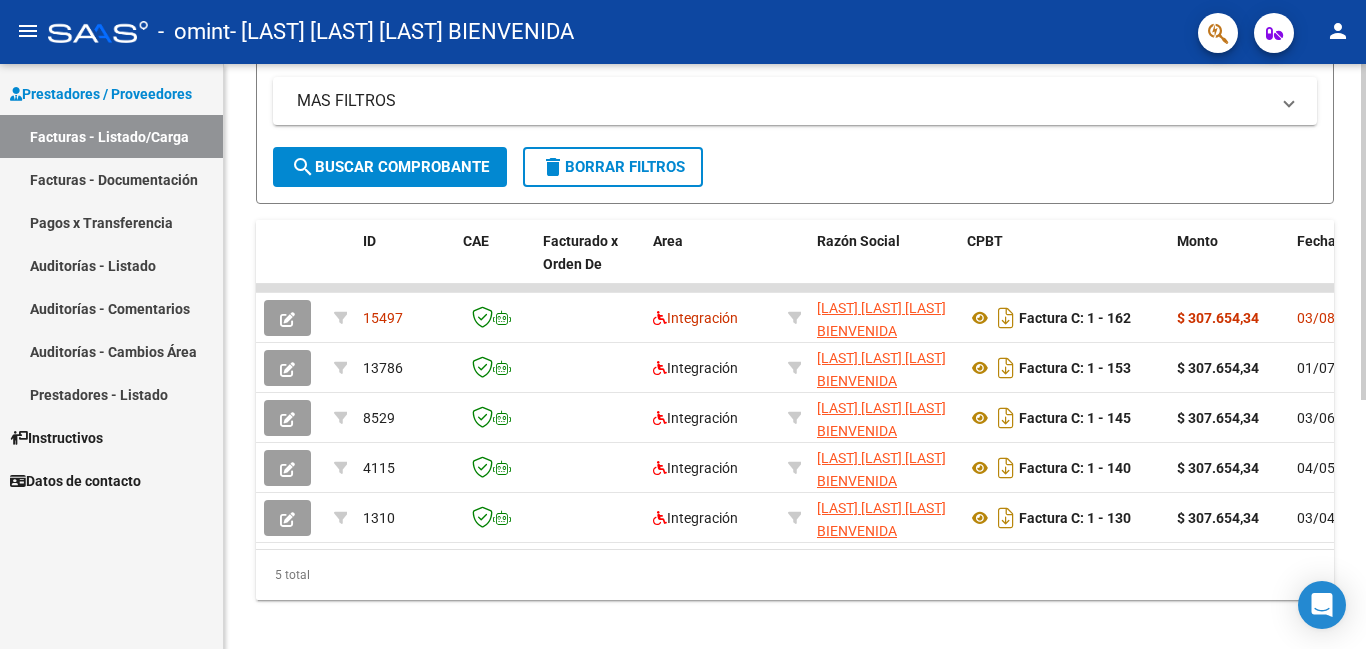 scroll, scrollTop: 433, scrollLeft: 0, axis: vertical 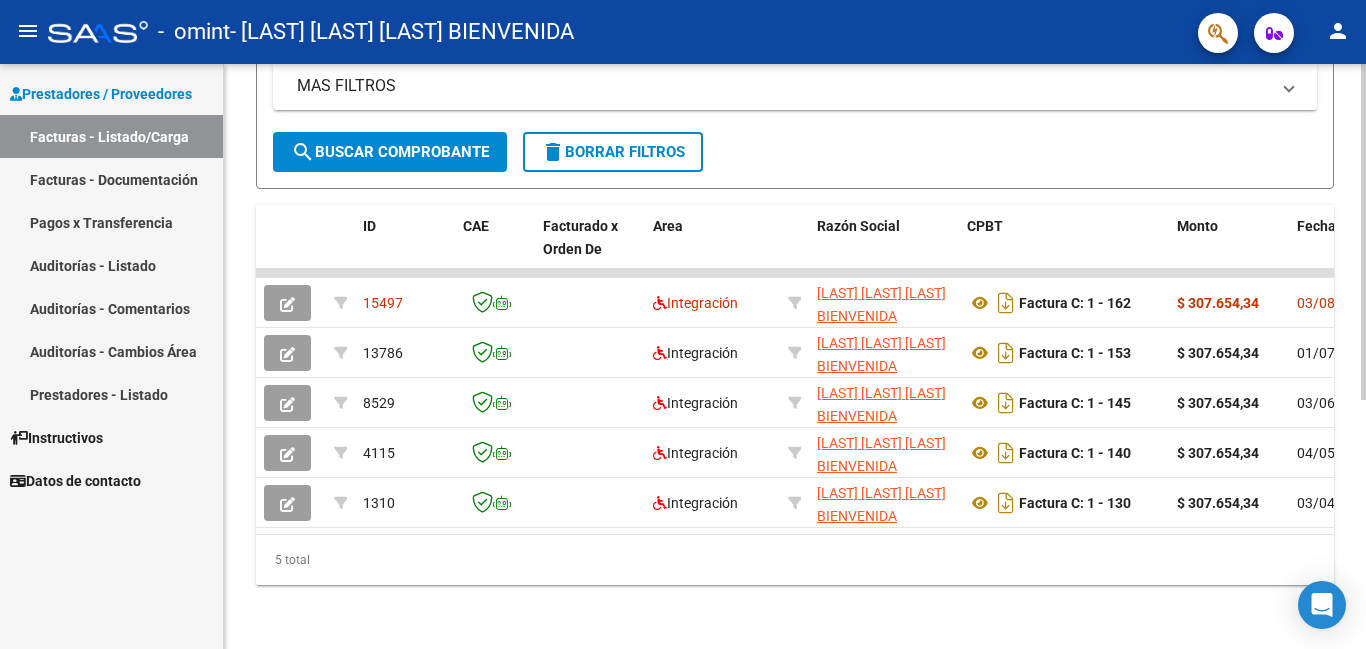 click on "Video tutorial   PRESTADORES -> Listado de CPBTs Emitidos por Prestadores / Proveedores (alt+q)   Cargar Comprobante
cloud_download  CSV  cloud_download  EXCEL  cloud_download  Estandar   Descarga Masiva
Filtros Id Area Area Todos Confirmado   Mostrar totalizadores   FILTROS DEL COMPROBANTE  Comprobante Tipo Comprobante Tipo Start date – End date Fec. Comprobante Desde / Hasta Días Emisión Desde(cant. días) Días Emisión Hasta(cant. días) CUIT / Razón Social Pto. Venta Nro. Comprobante Código SSS CAE Válido CAE Válido Todos Cargado Módulo Hosp. Todos Tiene facturacion Apócrifa Hospital Refes  FILTROS DE INTEGRACION  Período De Prestación Campos del Archivo de Rendición Devuelto x SSS (dr_envio) Todos Rendido x SSS (dr_envio) Tipo de Registro Tipo de Registro Período Presentación Período Presentación Campos del Legajo Asociado (preaprobación) Afiliado Legajo (cuil/nombre) Todos Solo facturas preaprobadas  MAS FILTROS  Todos Con Doc. Respaldatoria Todos Con Trazabilidad Todos – – 0" 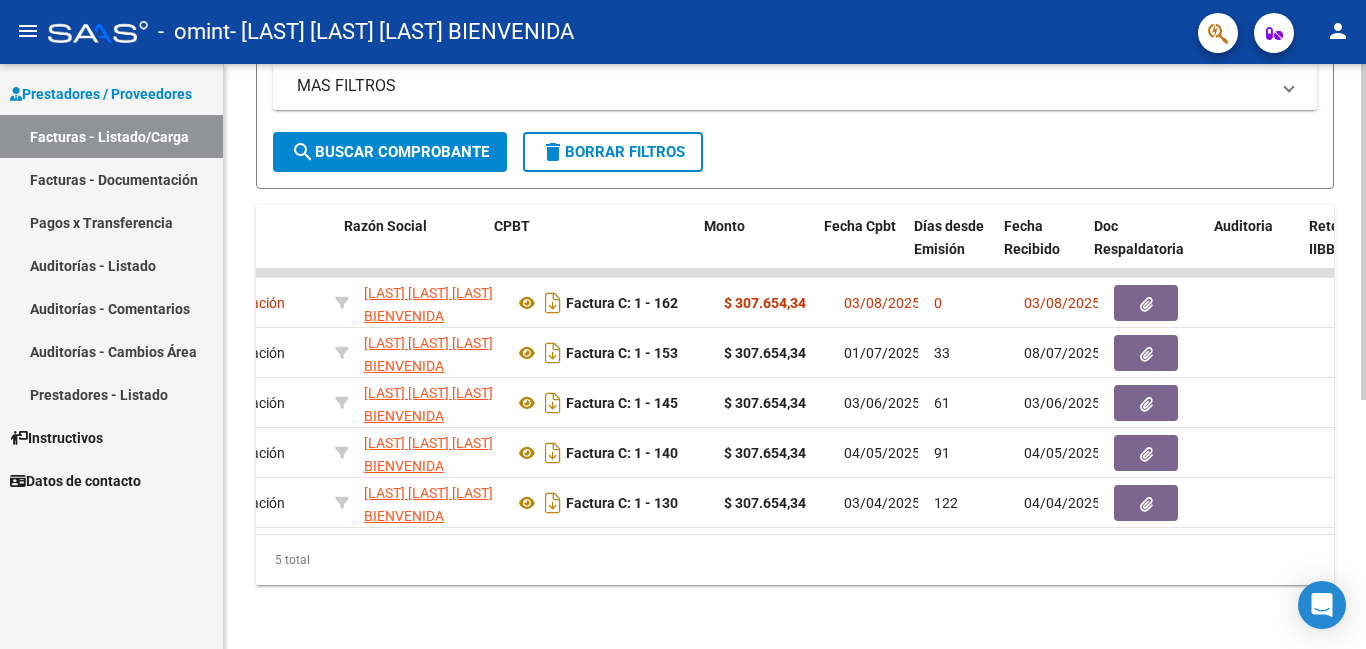 scroll, scrollTop: 0, scrollLeft: 506, axis: horizontal 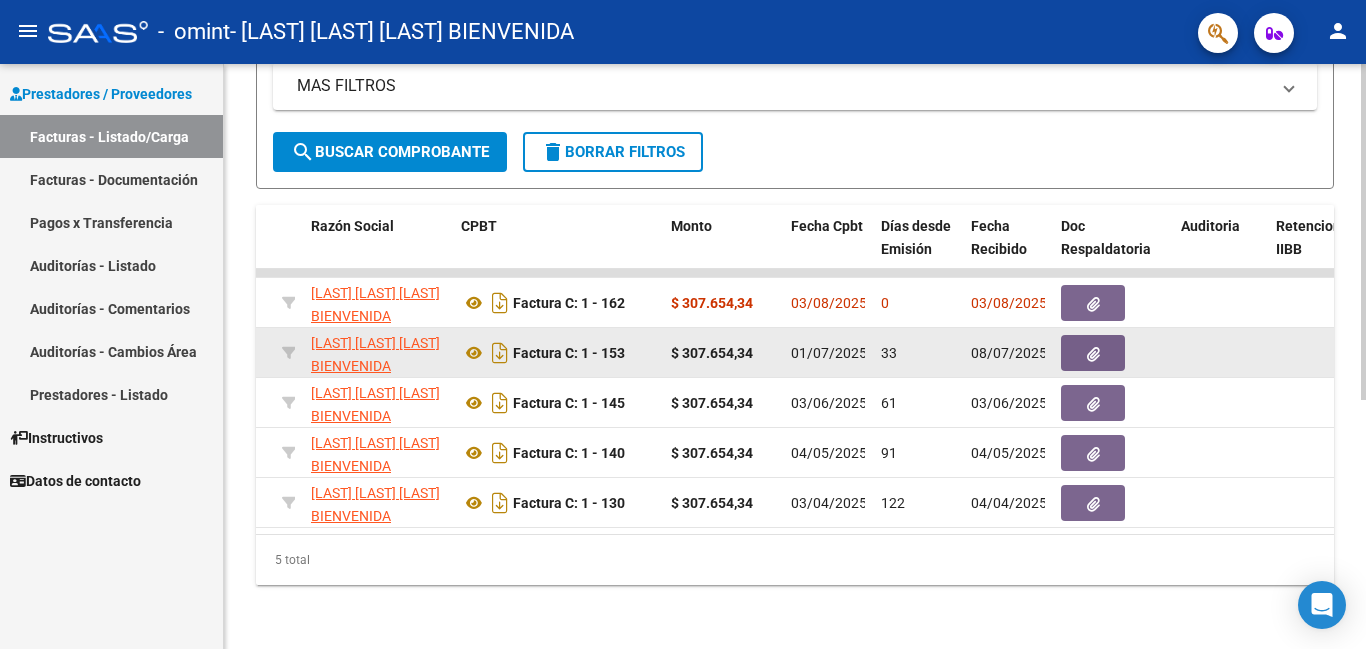 click 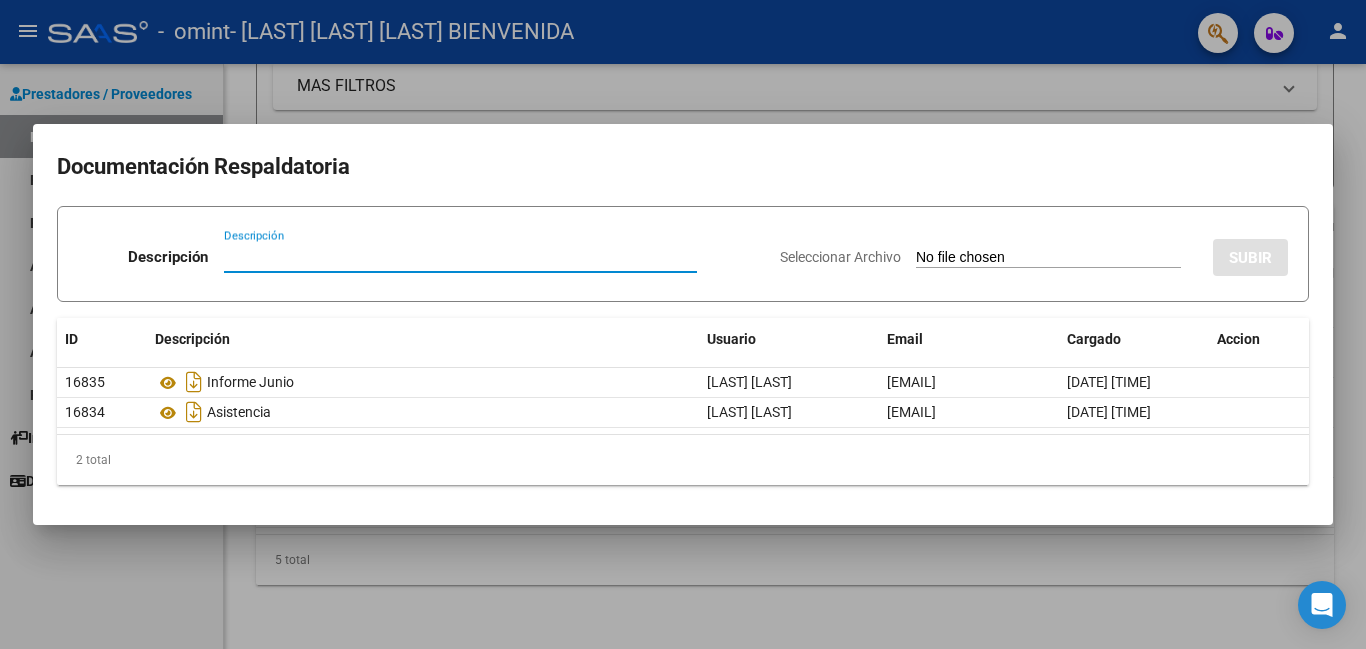click at bounding box center (683, 324) 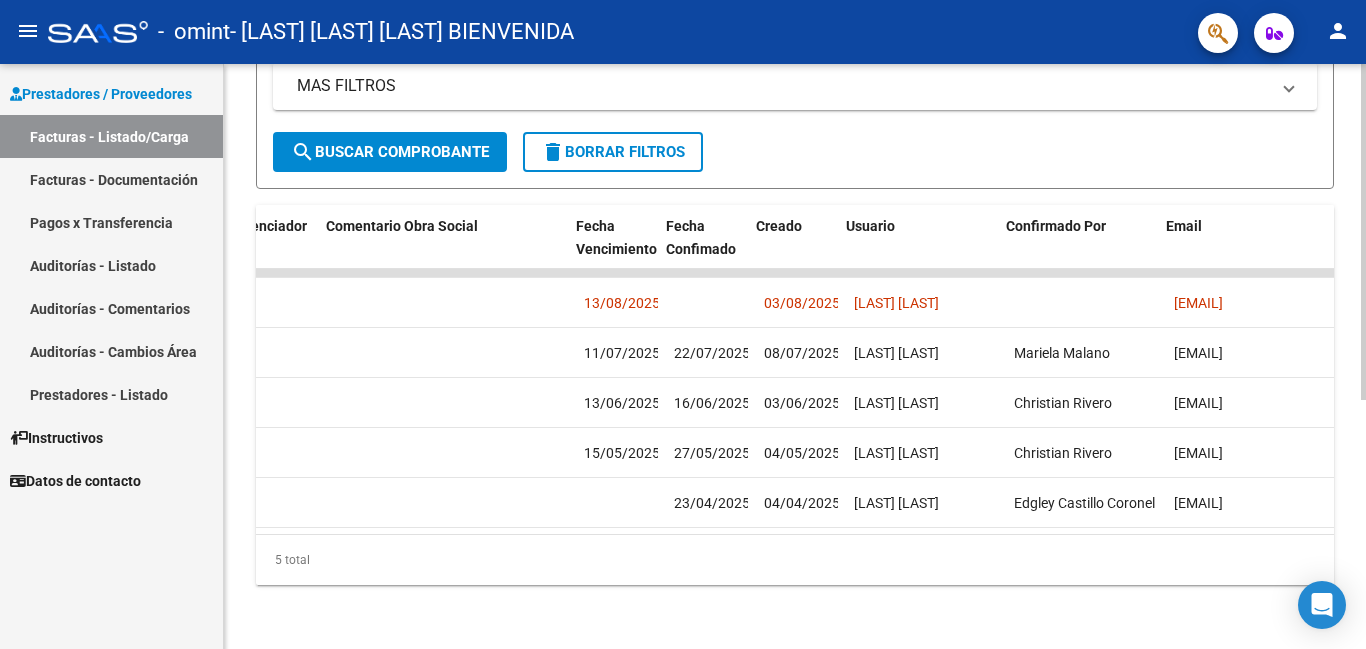 scroll, scrollTop: 0, scrollLeft: 3138, axis: horizontal 